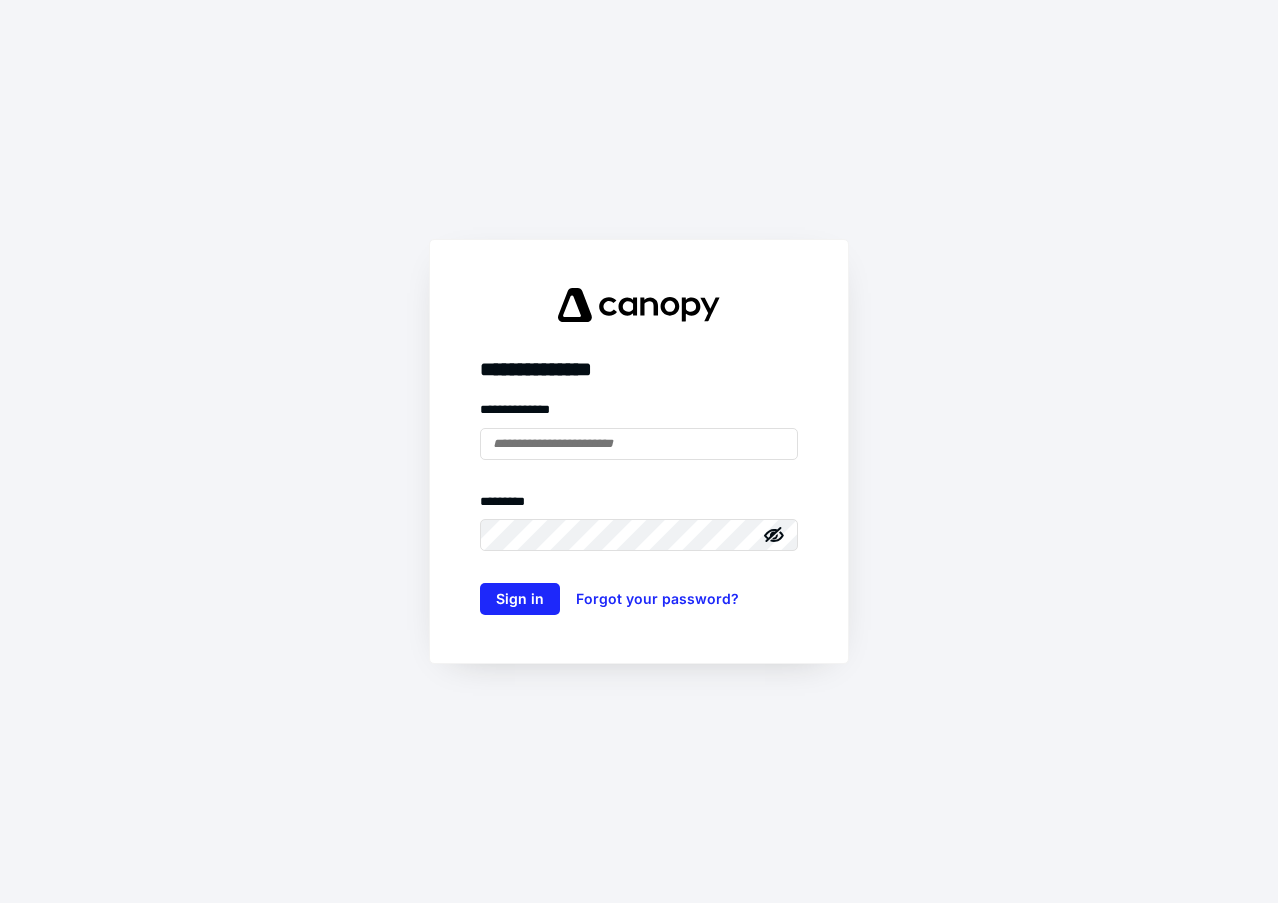 scroll, scrollTop: 0, scrollLeft: 0, axis: both 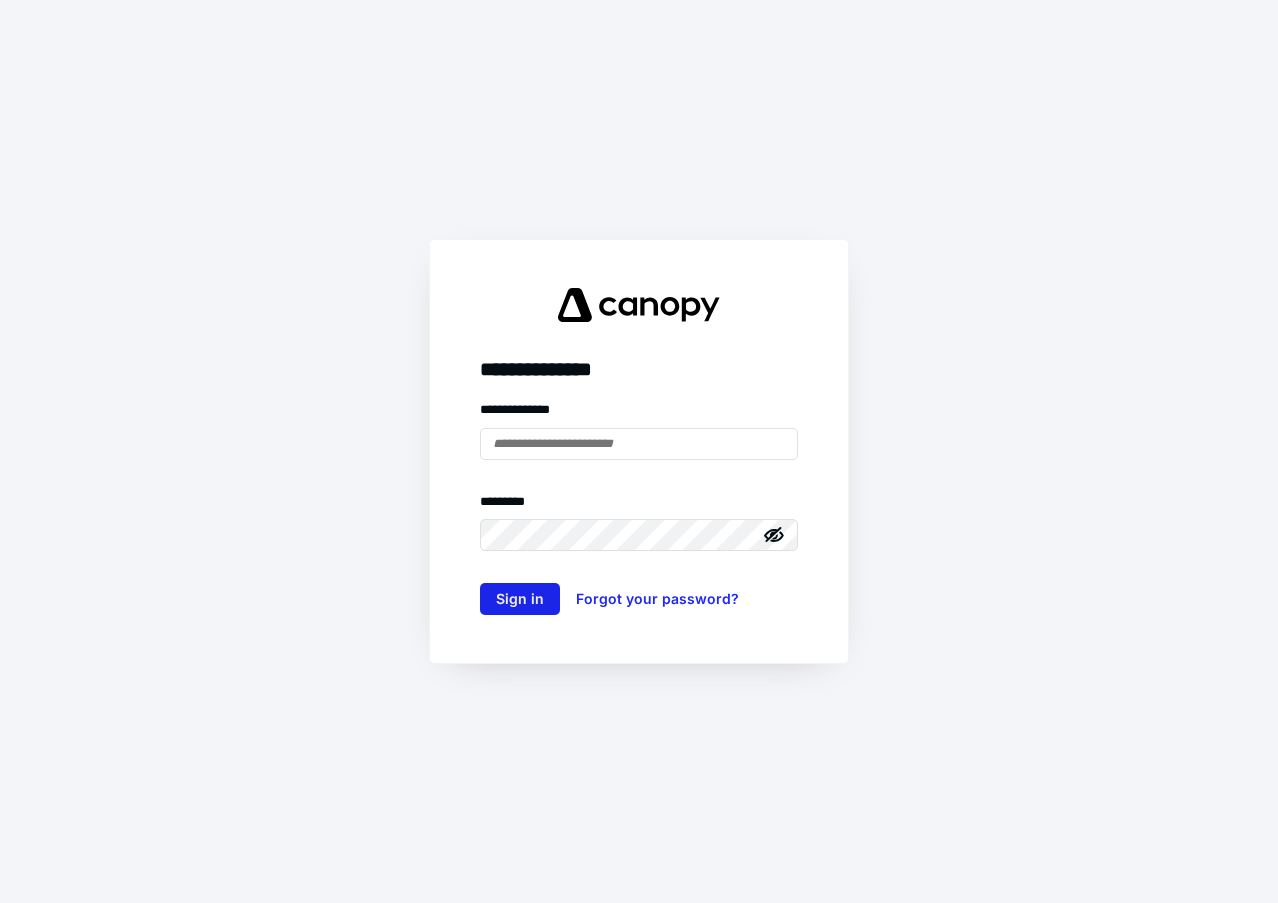type on "**********" 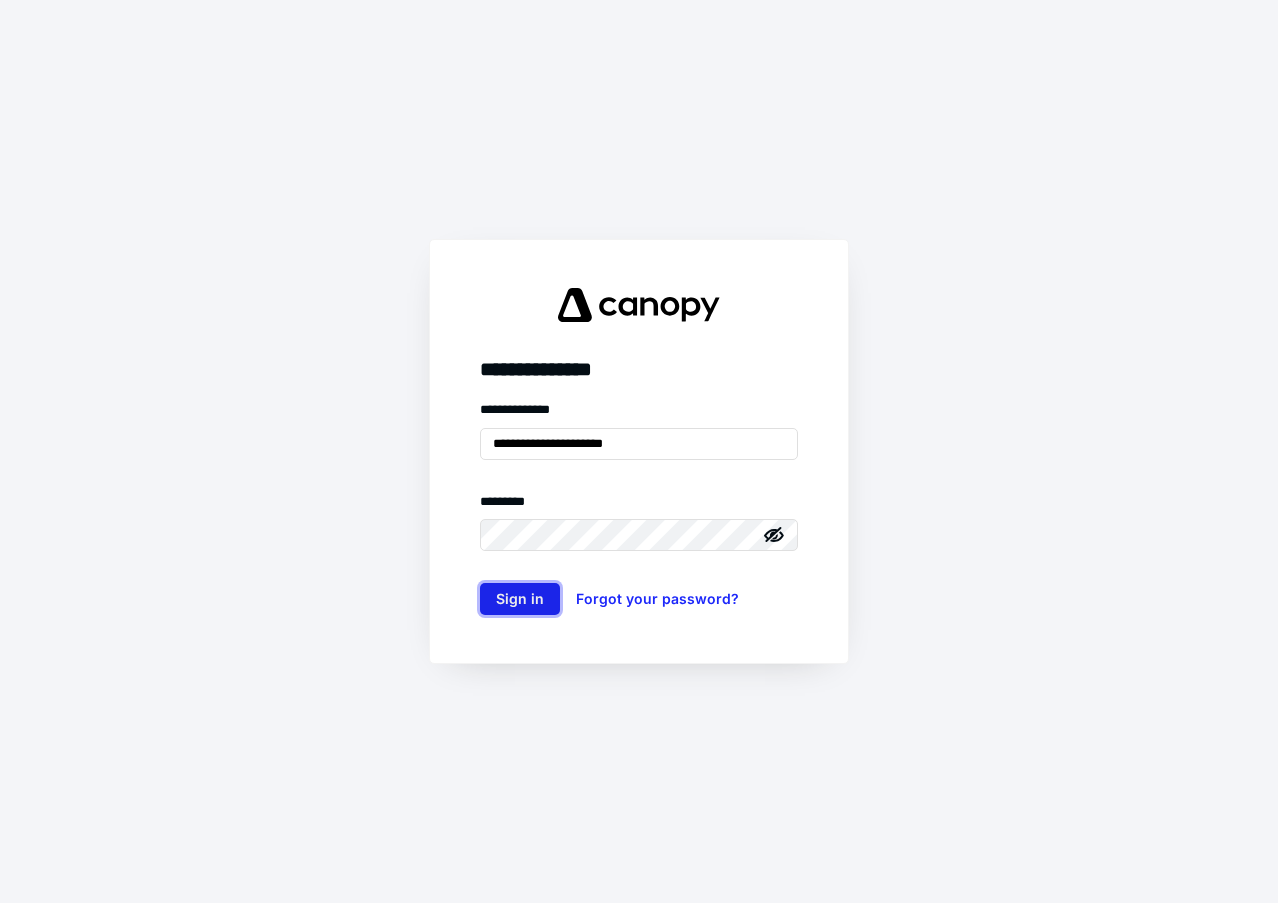click on "Sign in" at bounding box center [520, 599] 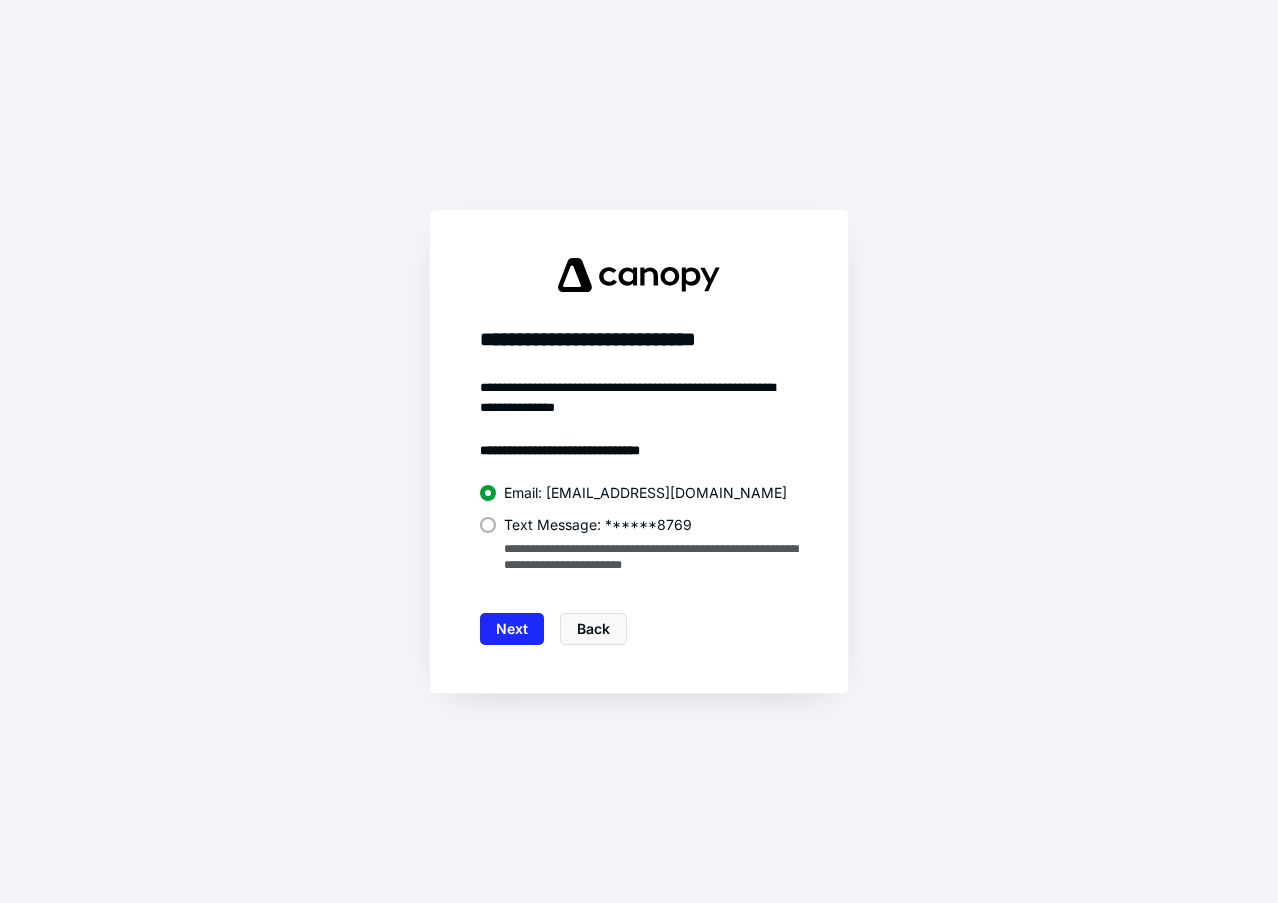 click on "**********" at bounding box center [639, 511] 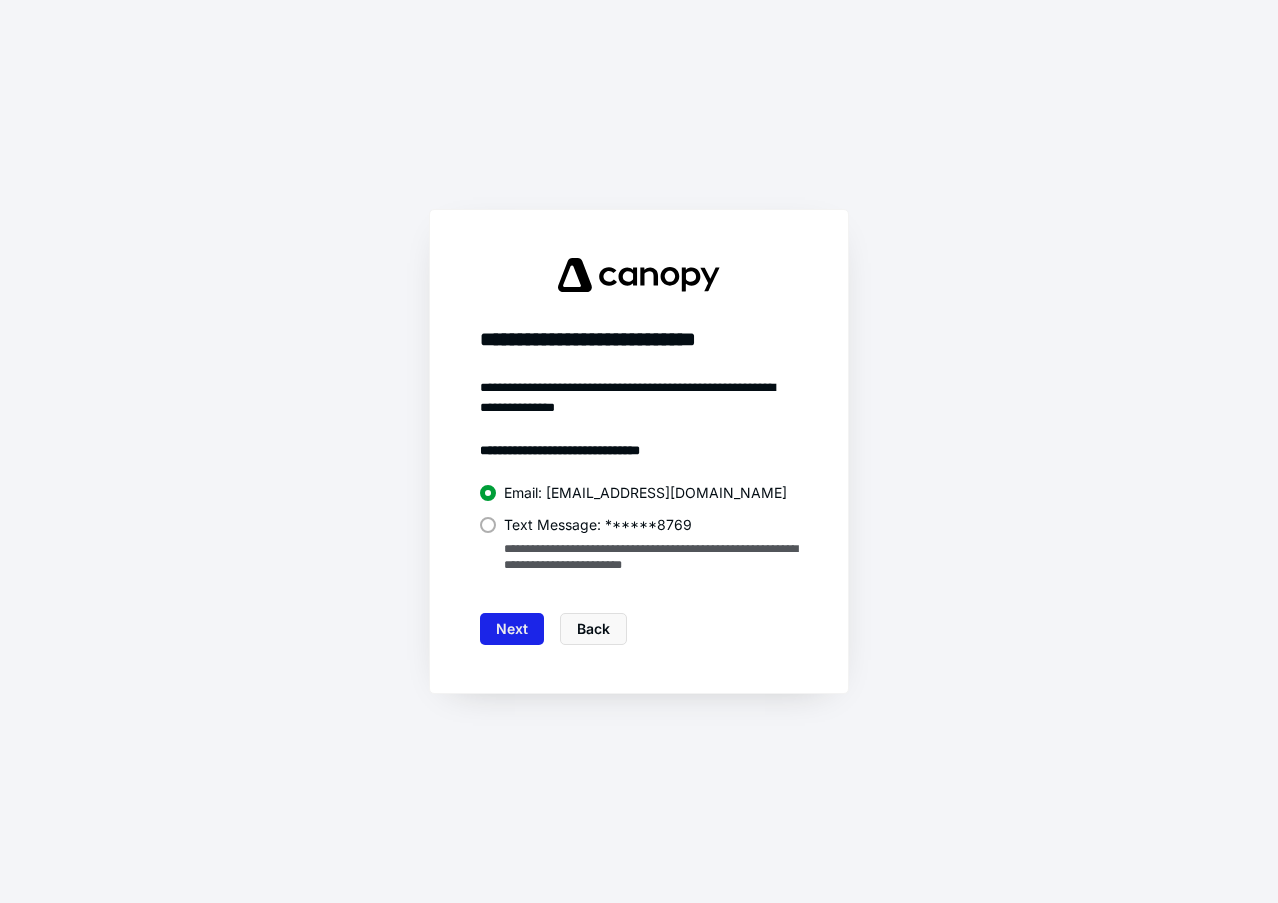 click on "Next" at bounding box center [512, 629] 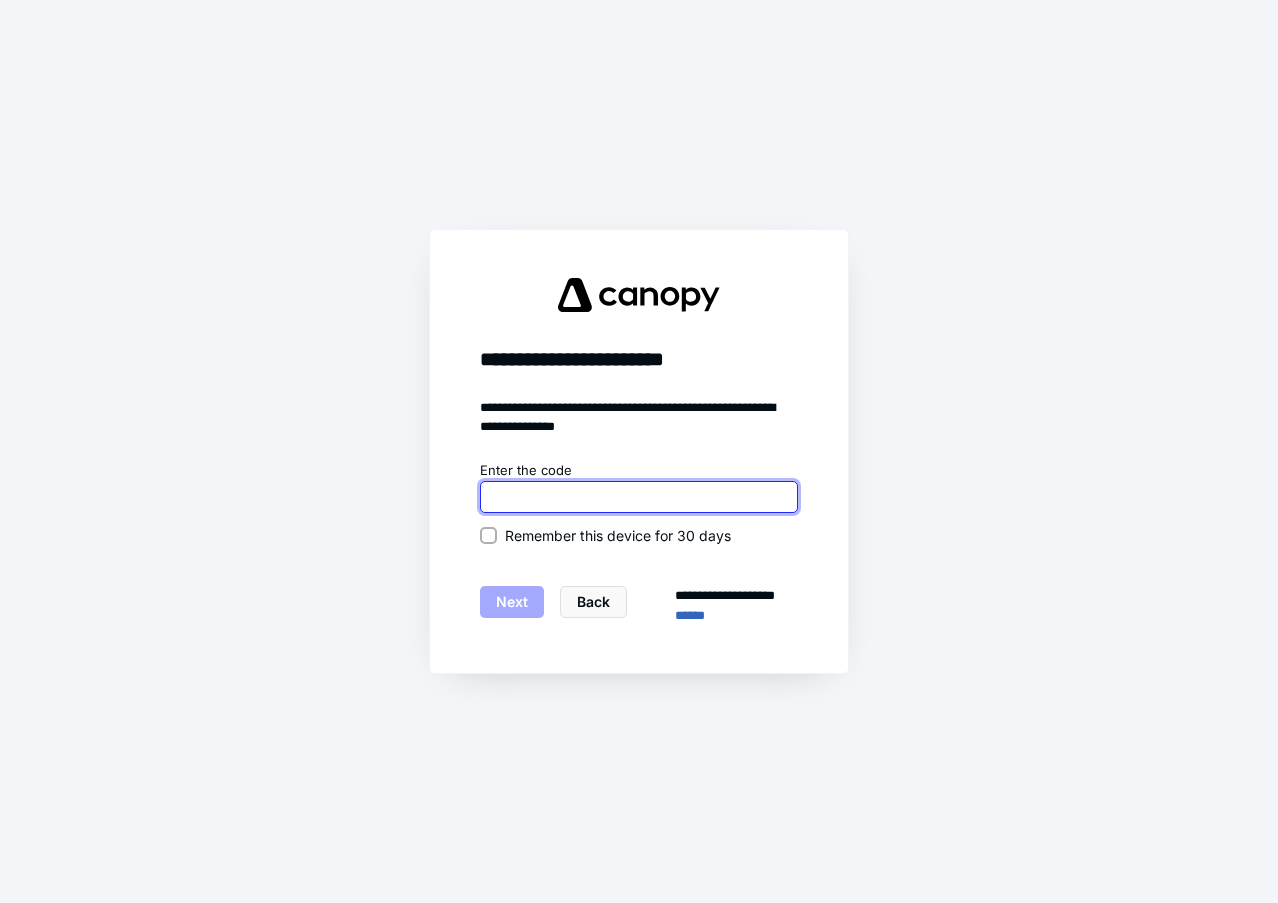 click at bounding box center (639, 497) 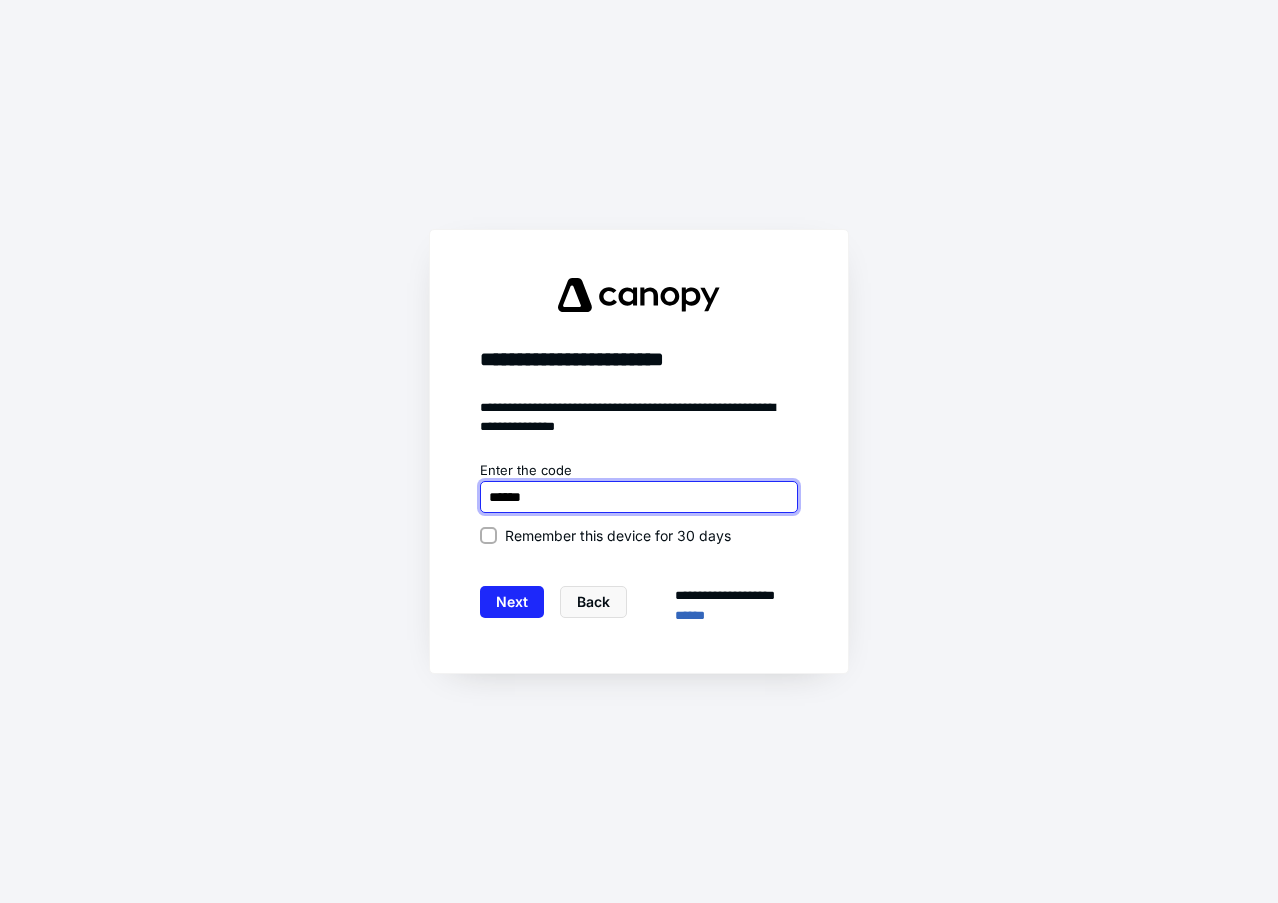 type on "******" 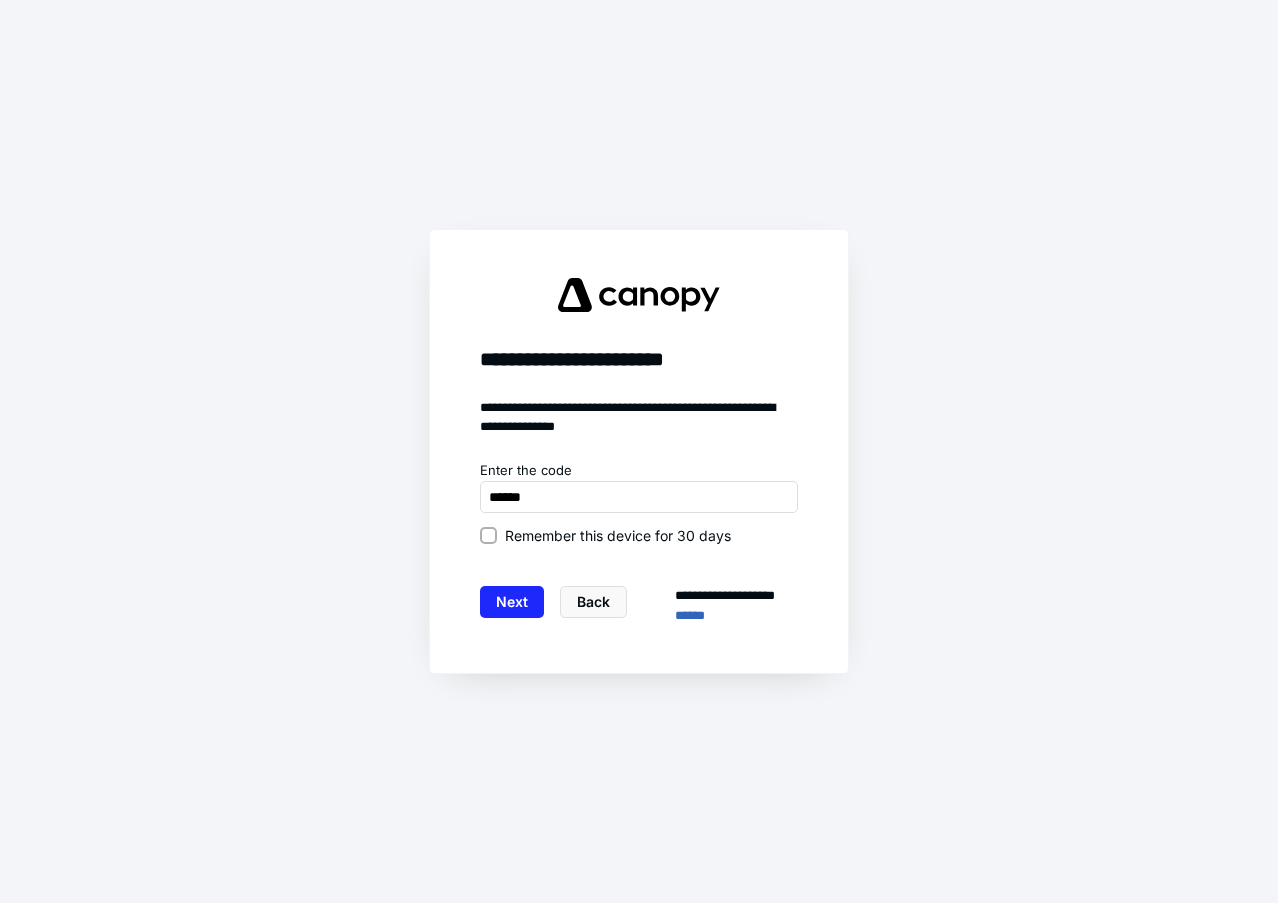 click on "Remember this device for 30 days" at bounding box center [488, 535] 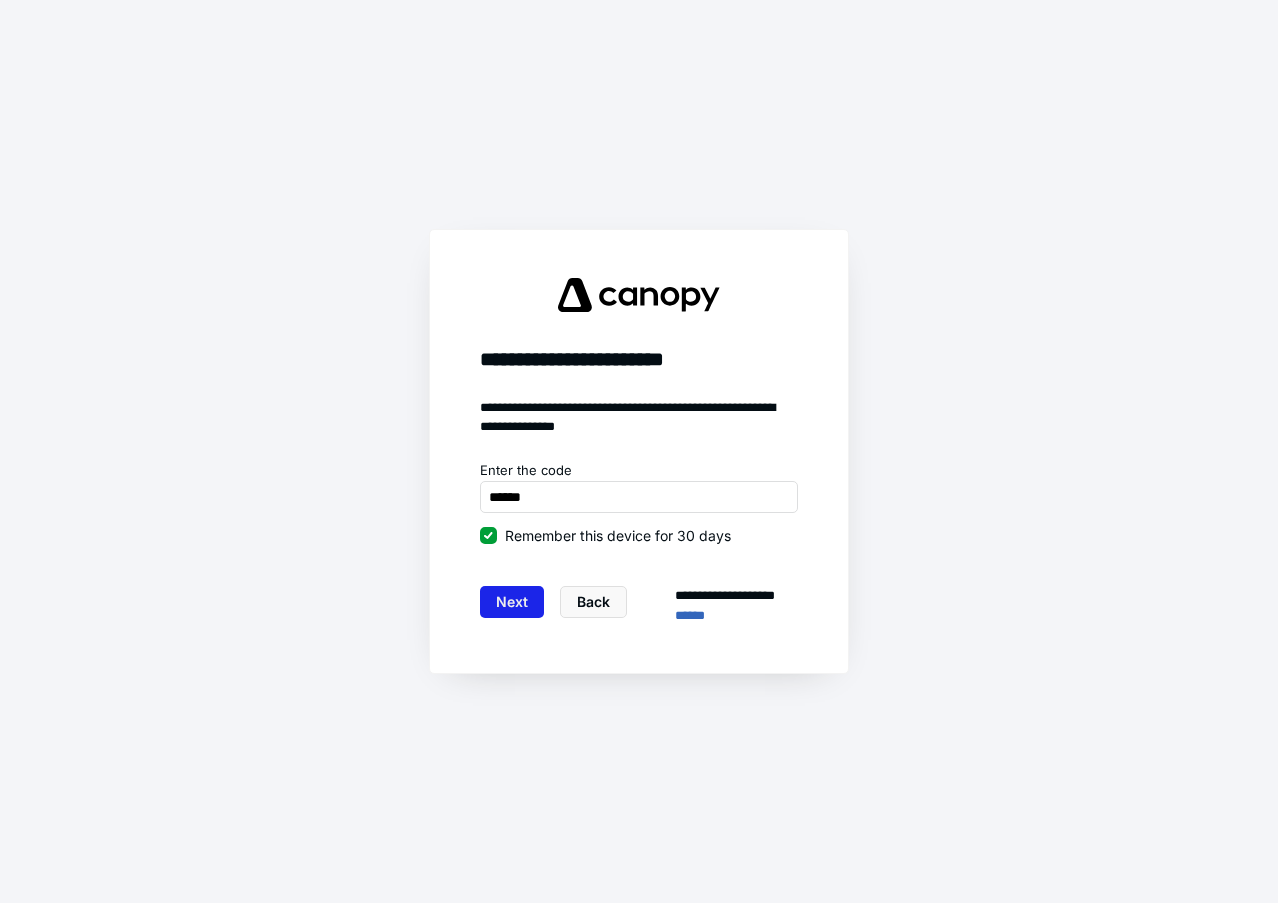 click on "Next" at bounding box center (512, 602) 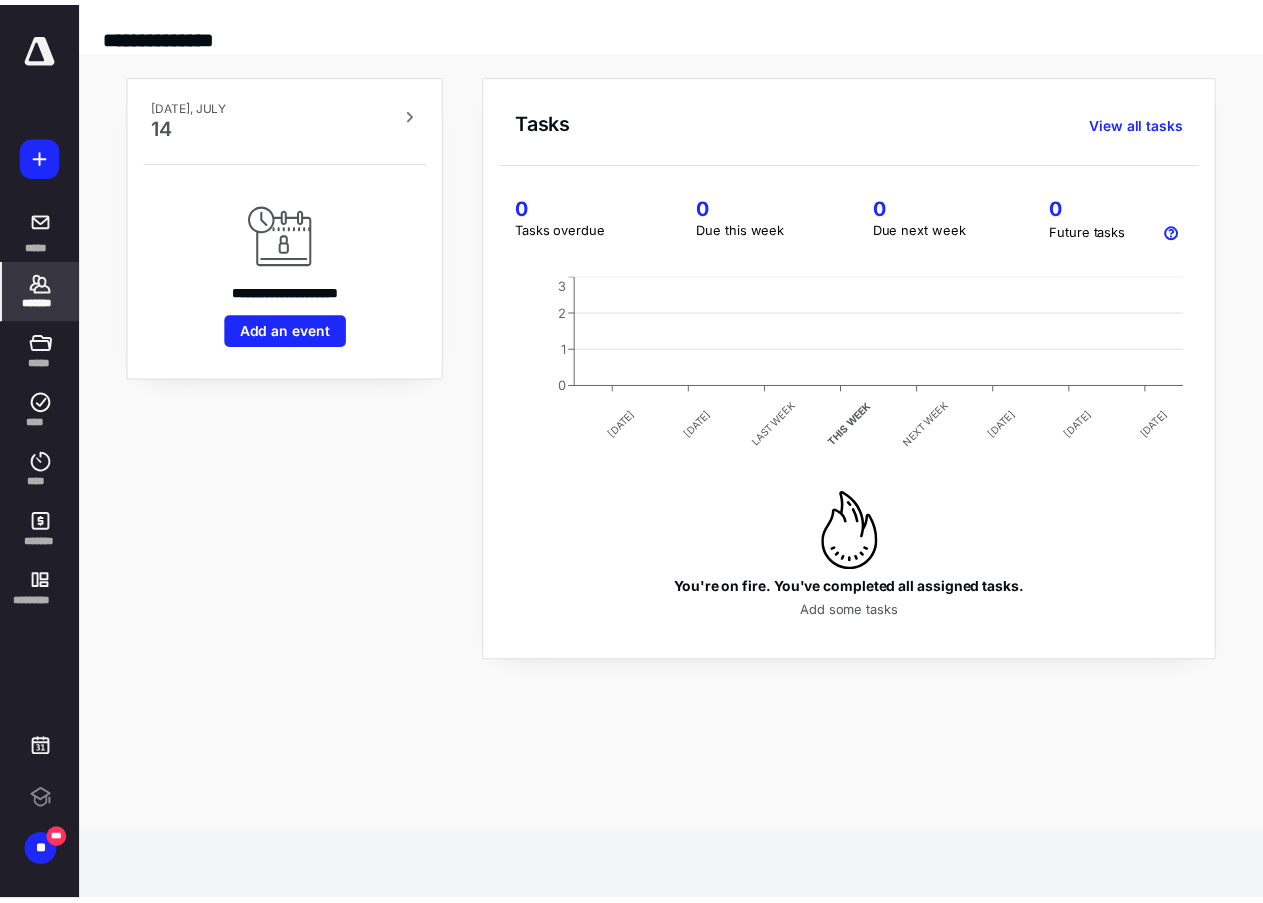 scroll, scrollTop: 0, scrollLeft: 0, axis: both 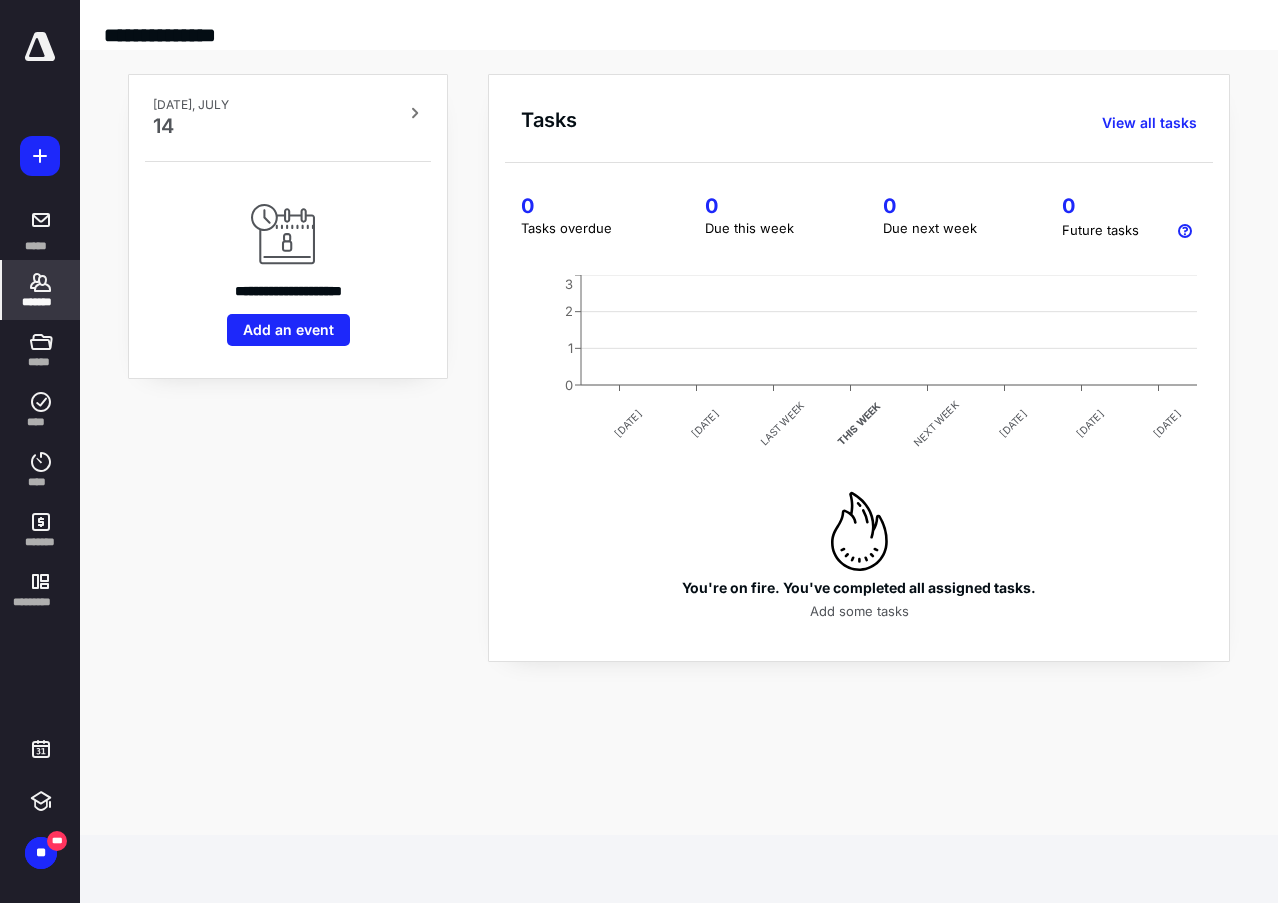 click 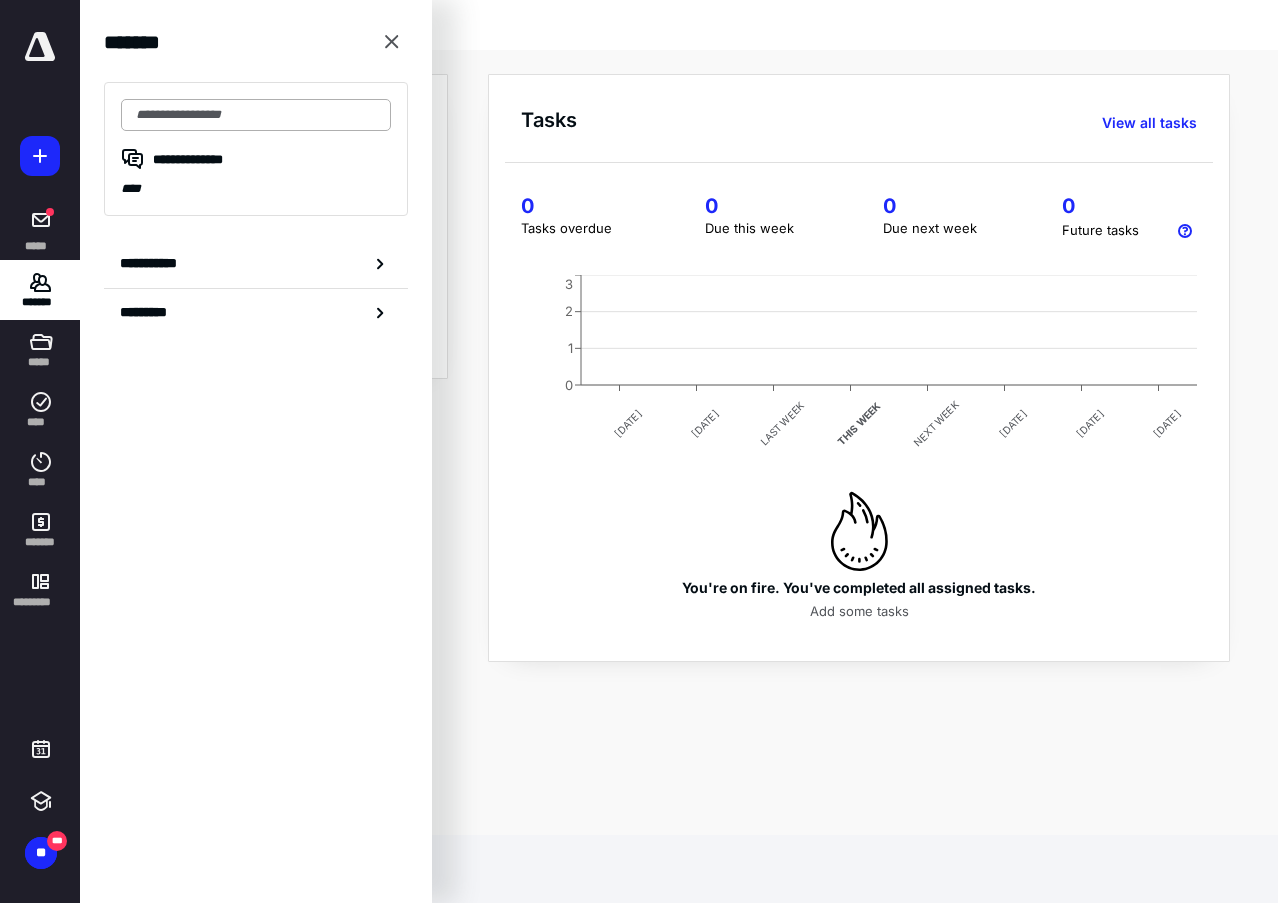 click at bounding box center (256, 115) 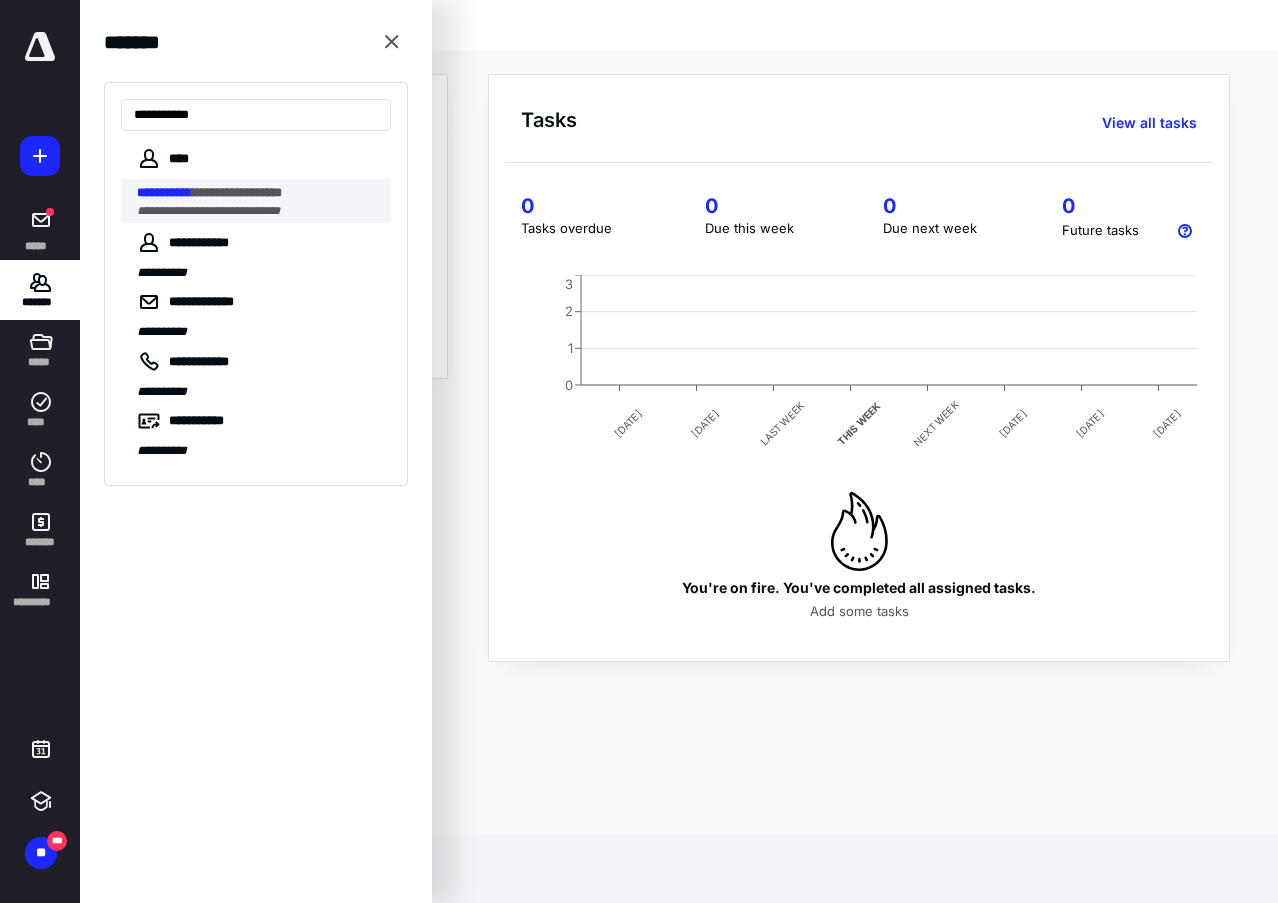 type on "**********" 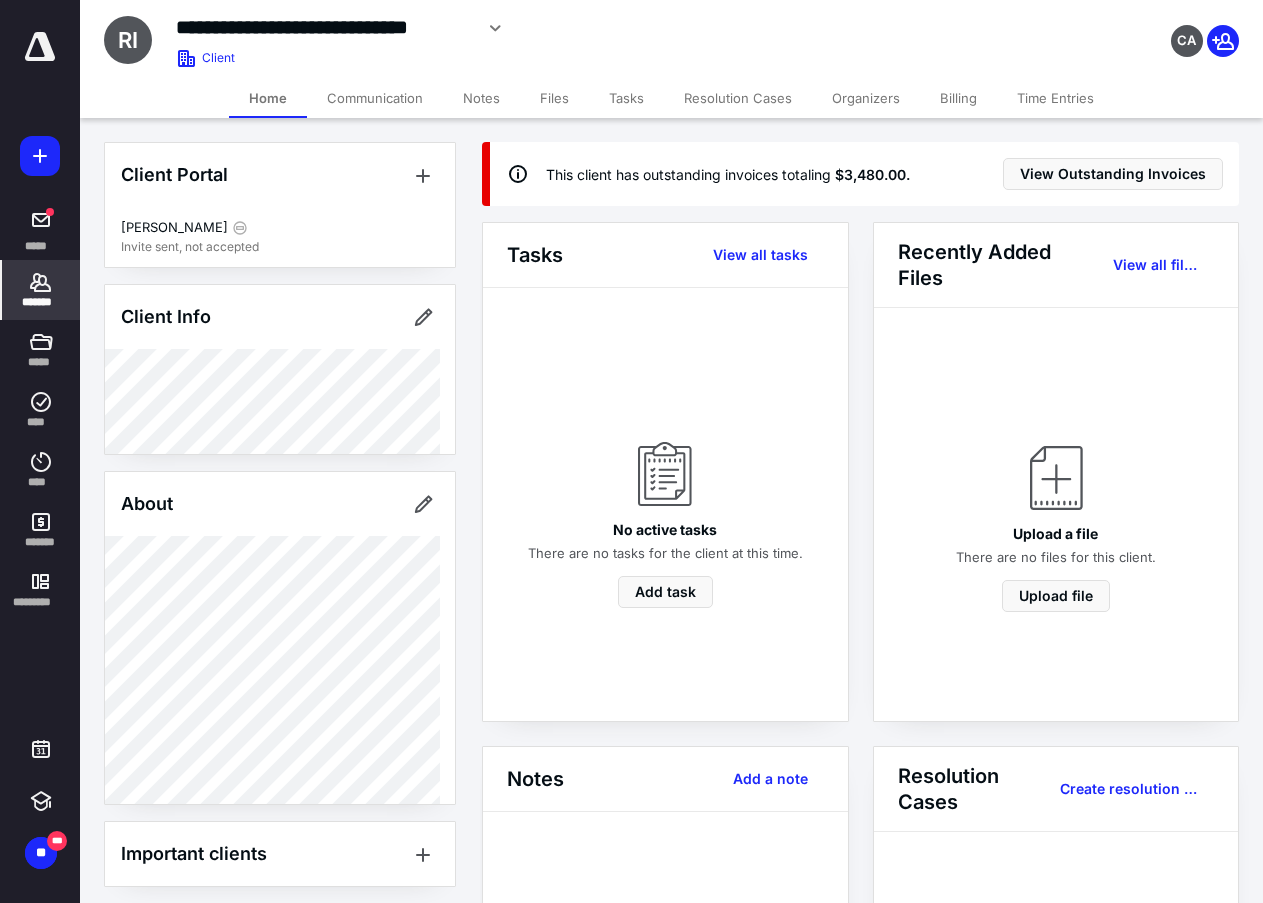click on "Billing" at bounding box center [958, 98] 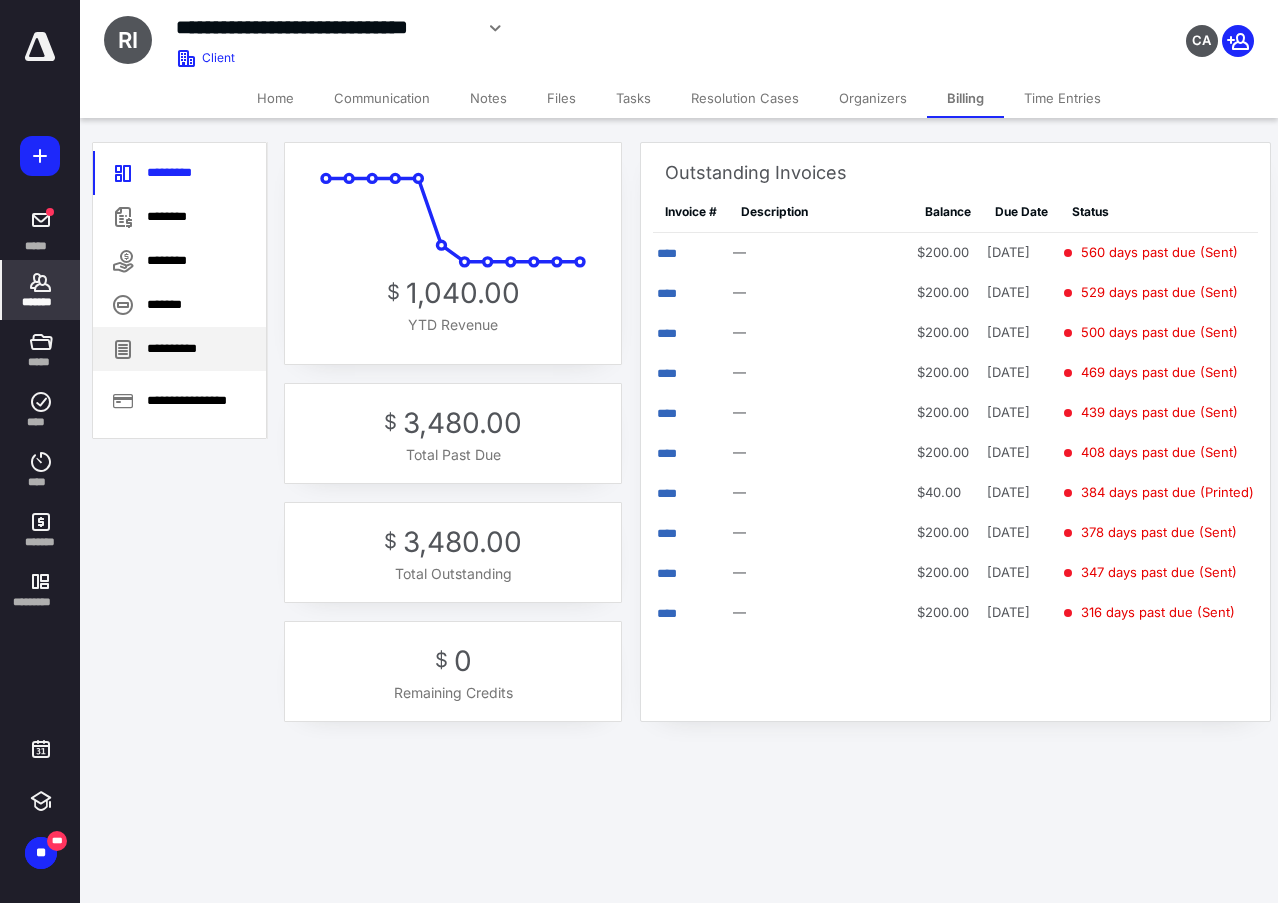 click on "**********" at bounding box center [179, 349] 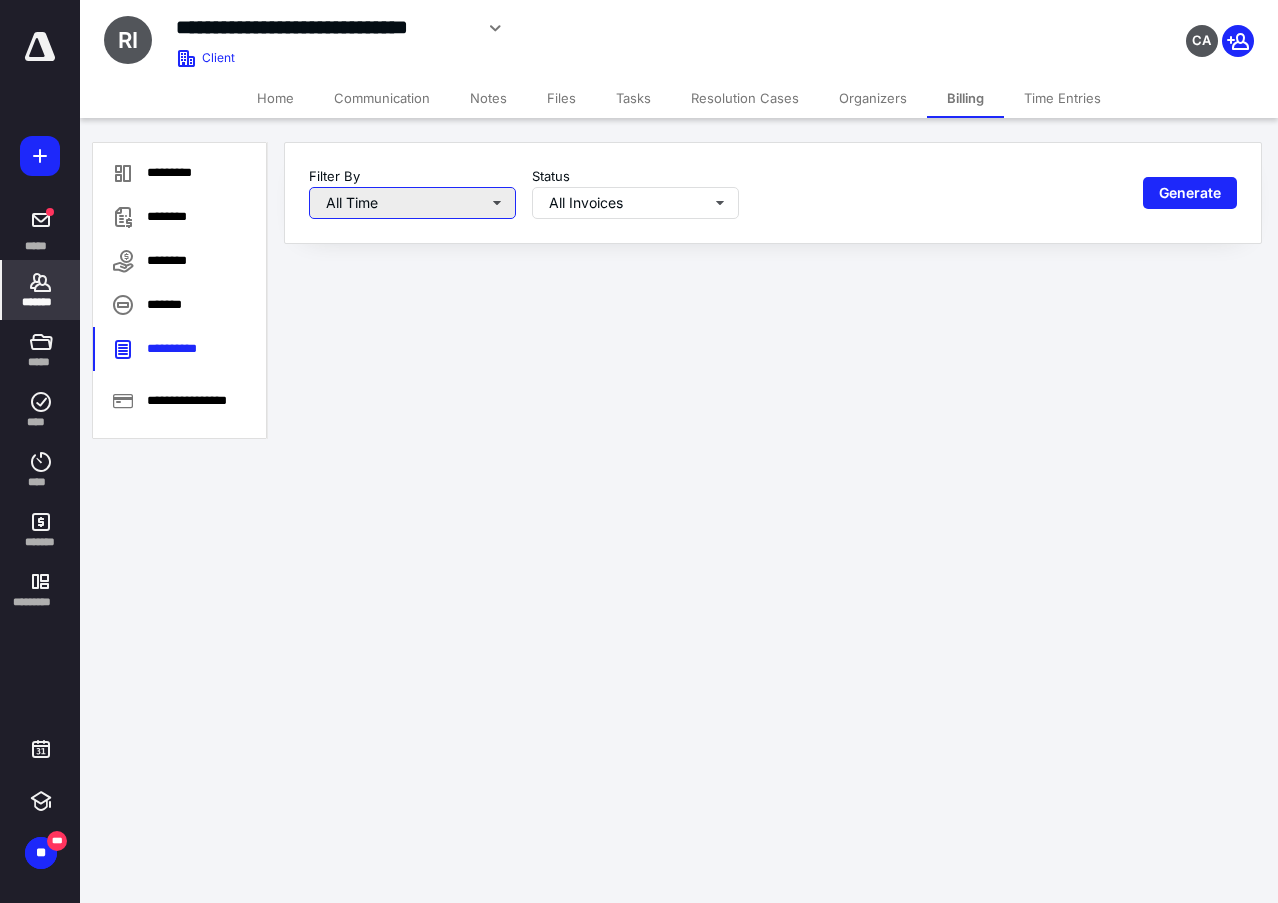 click on "All Time" at bounding box center [412, 203] 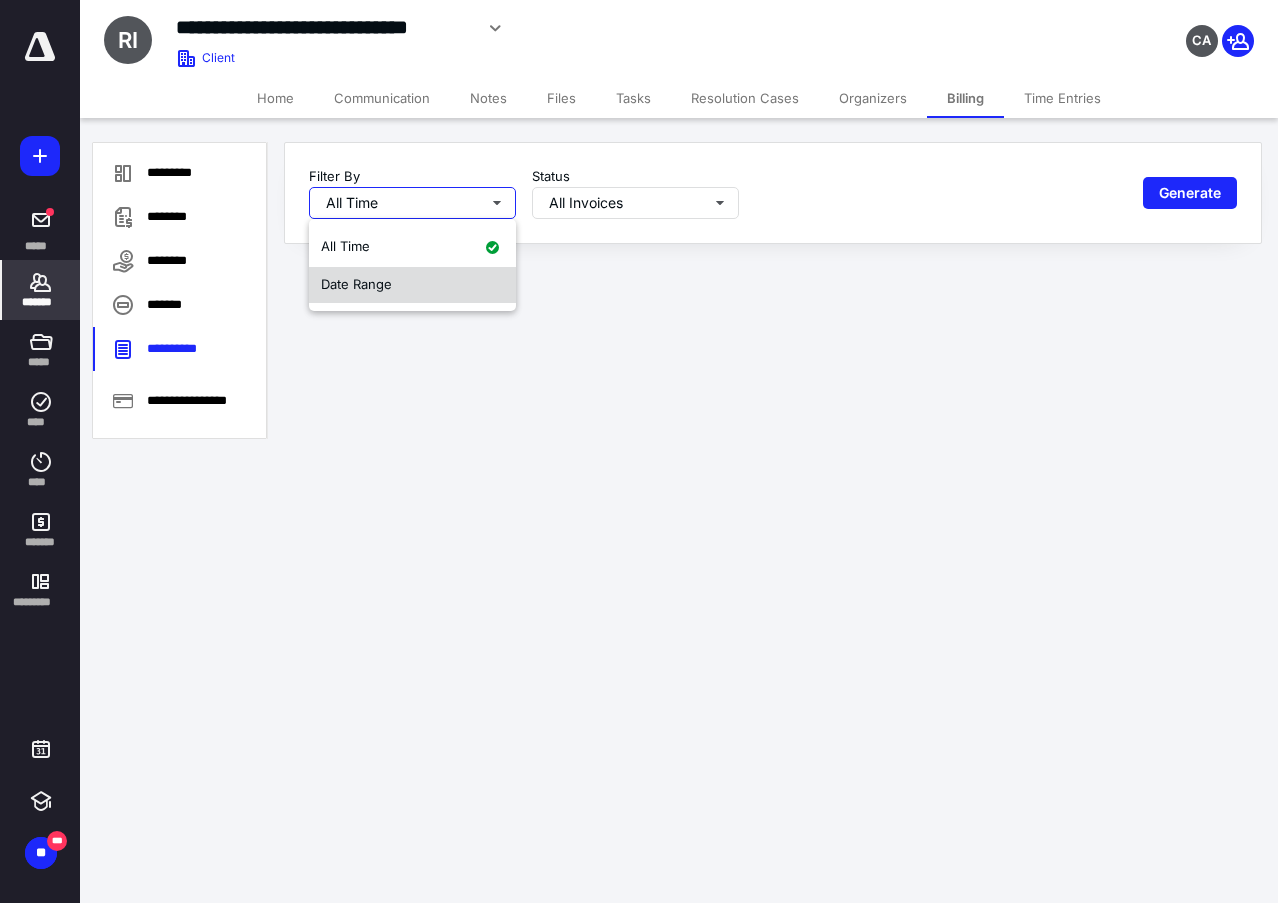 click on "Date Range" at bounding box center [356, 284] 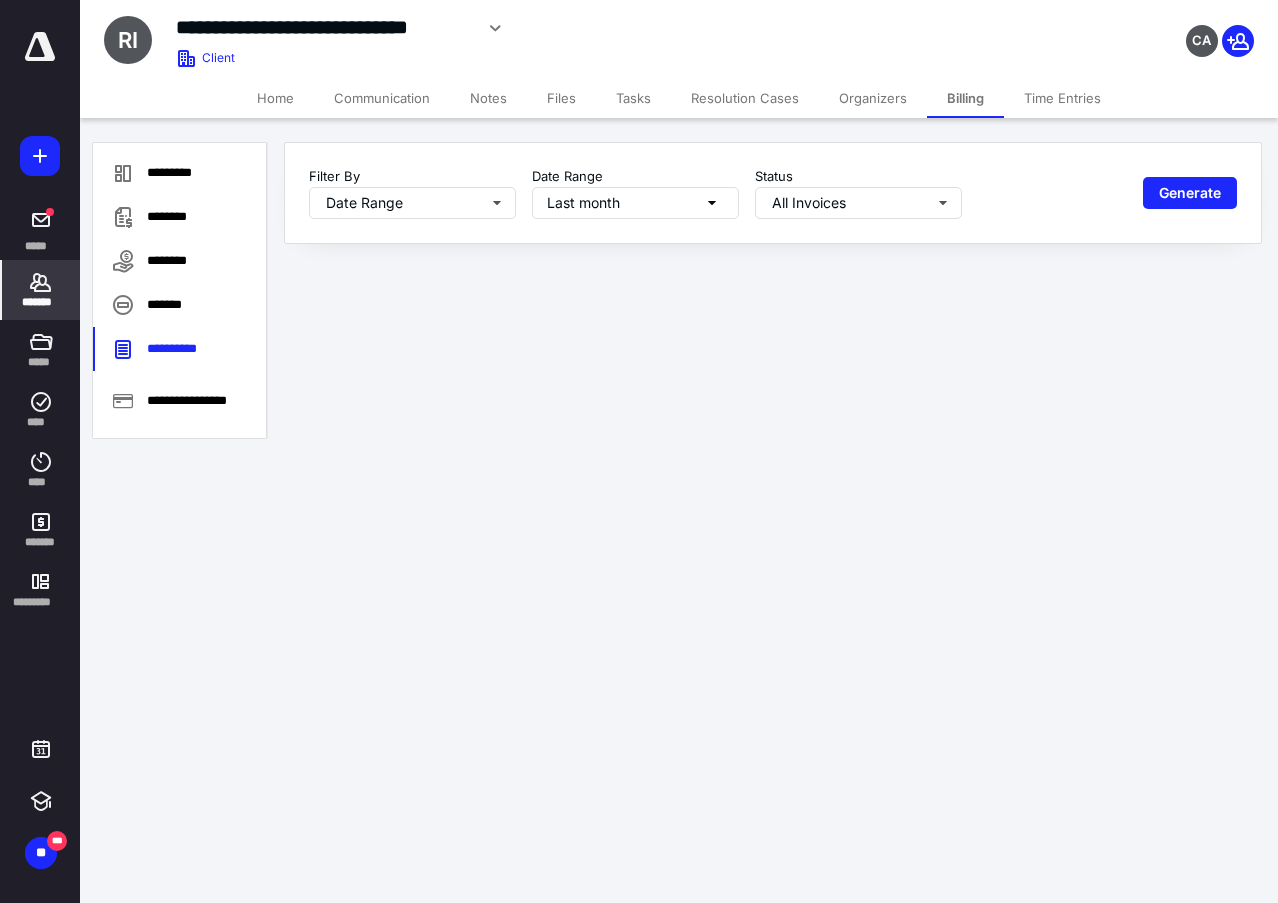 drag, startPoint x: 705, startPoint y: 202, endPoint x: 694, endPoint y: 212, distance: 14.866069 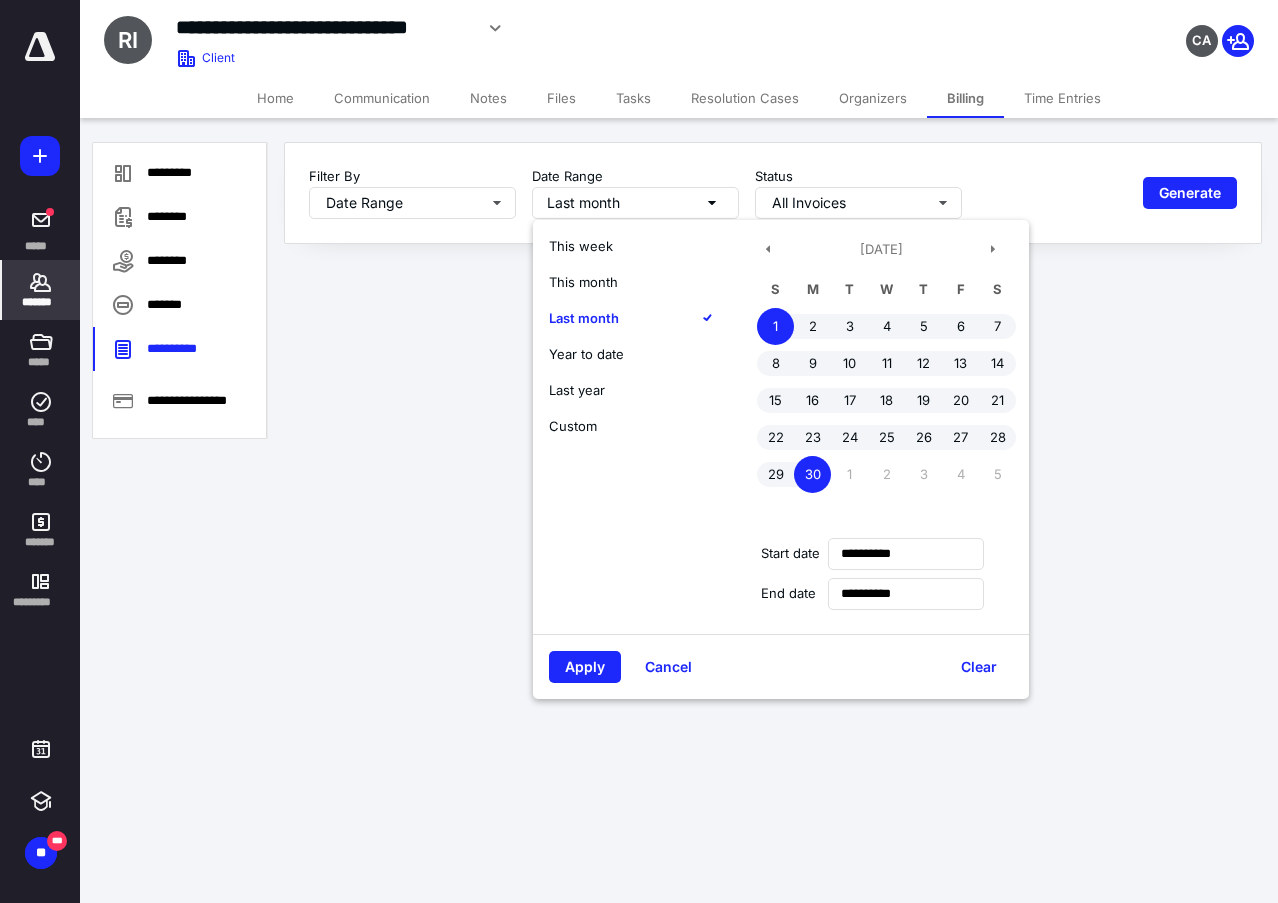 click on "Year to date" at bounding box center (586, 354) 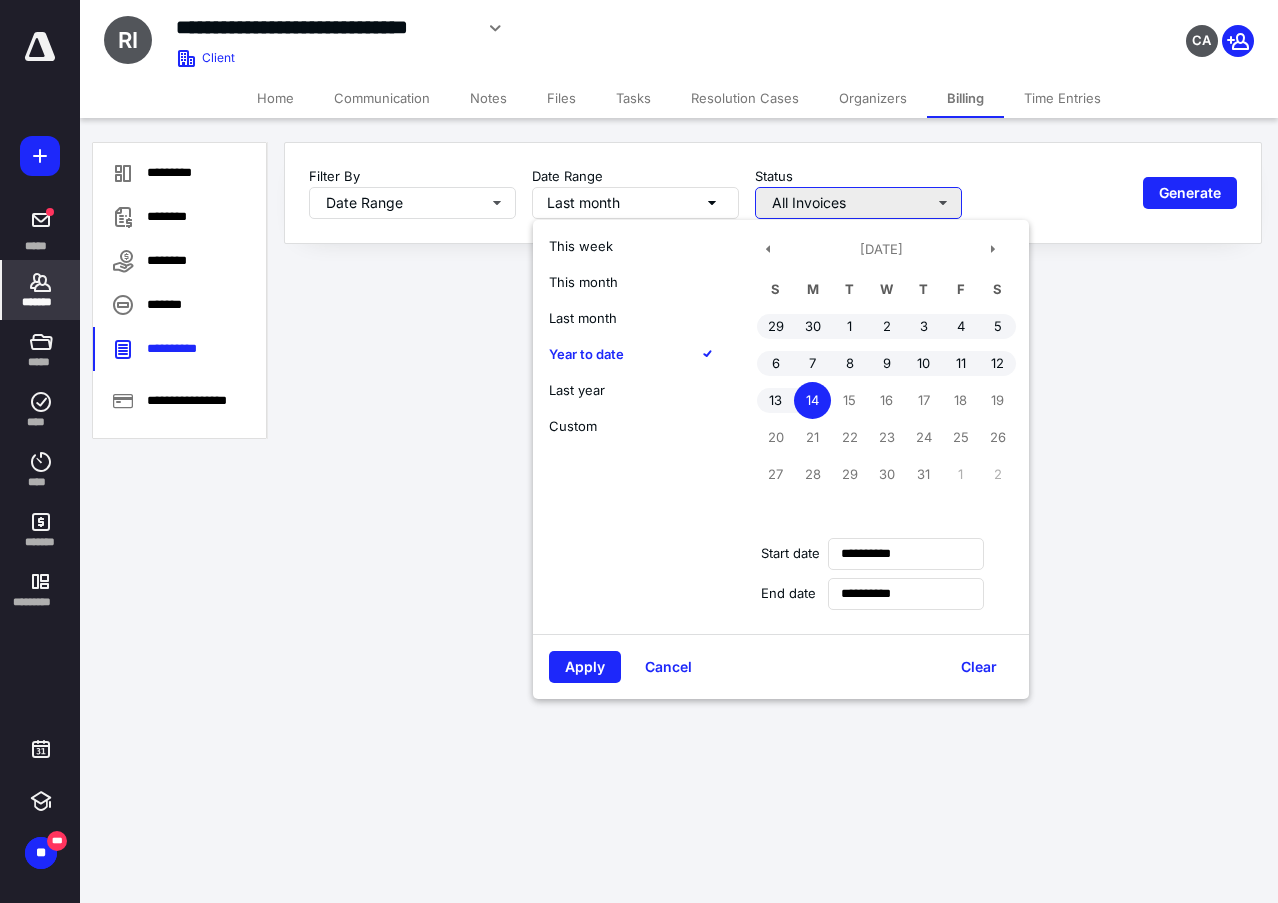 click on "All Invoices" at bounding box center (858, 203) 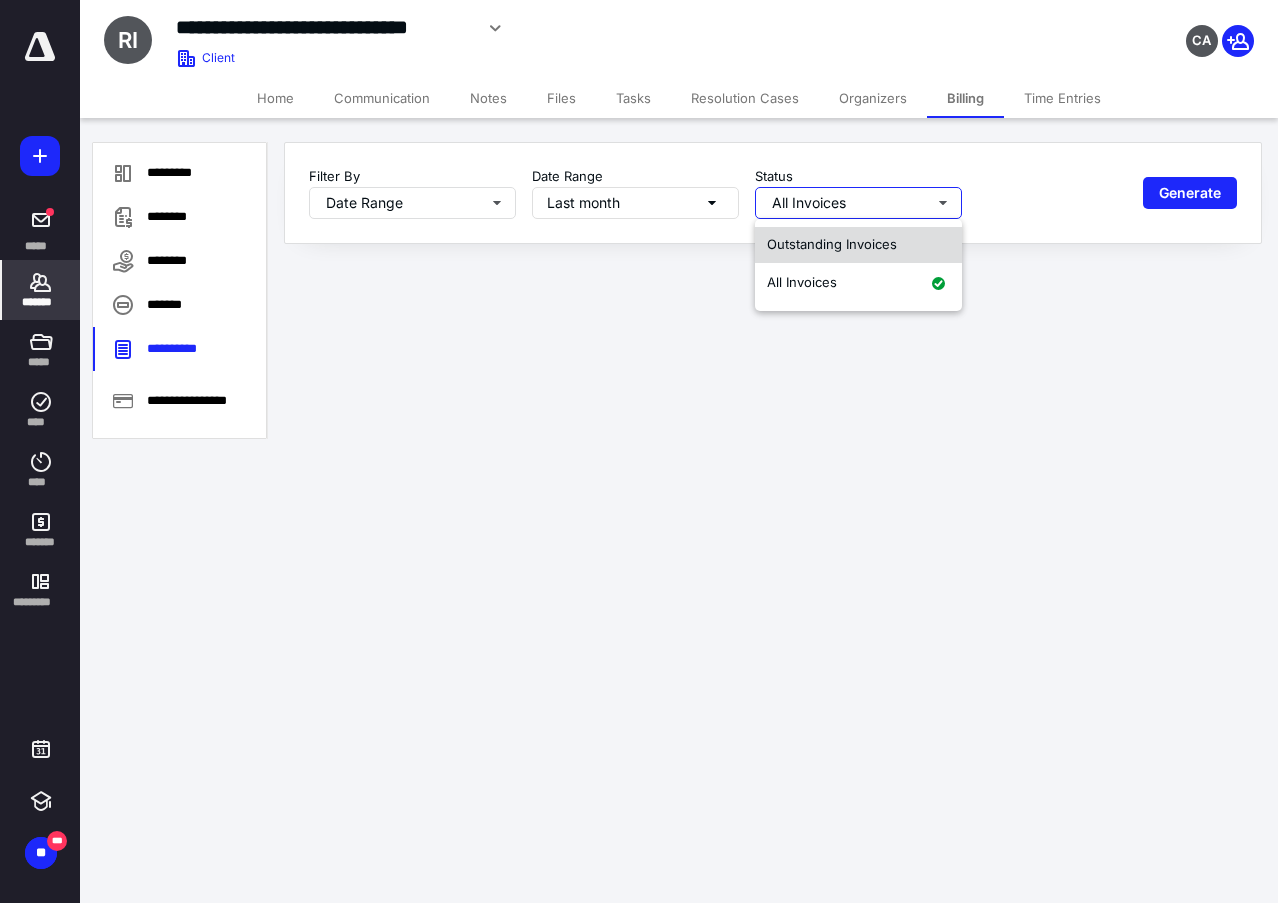 click on "Outstanding Invoices" at bounding box center (832, 244) 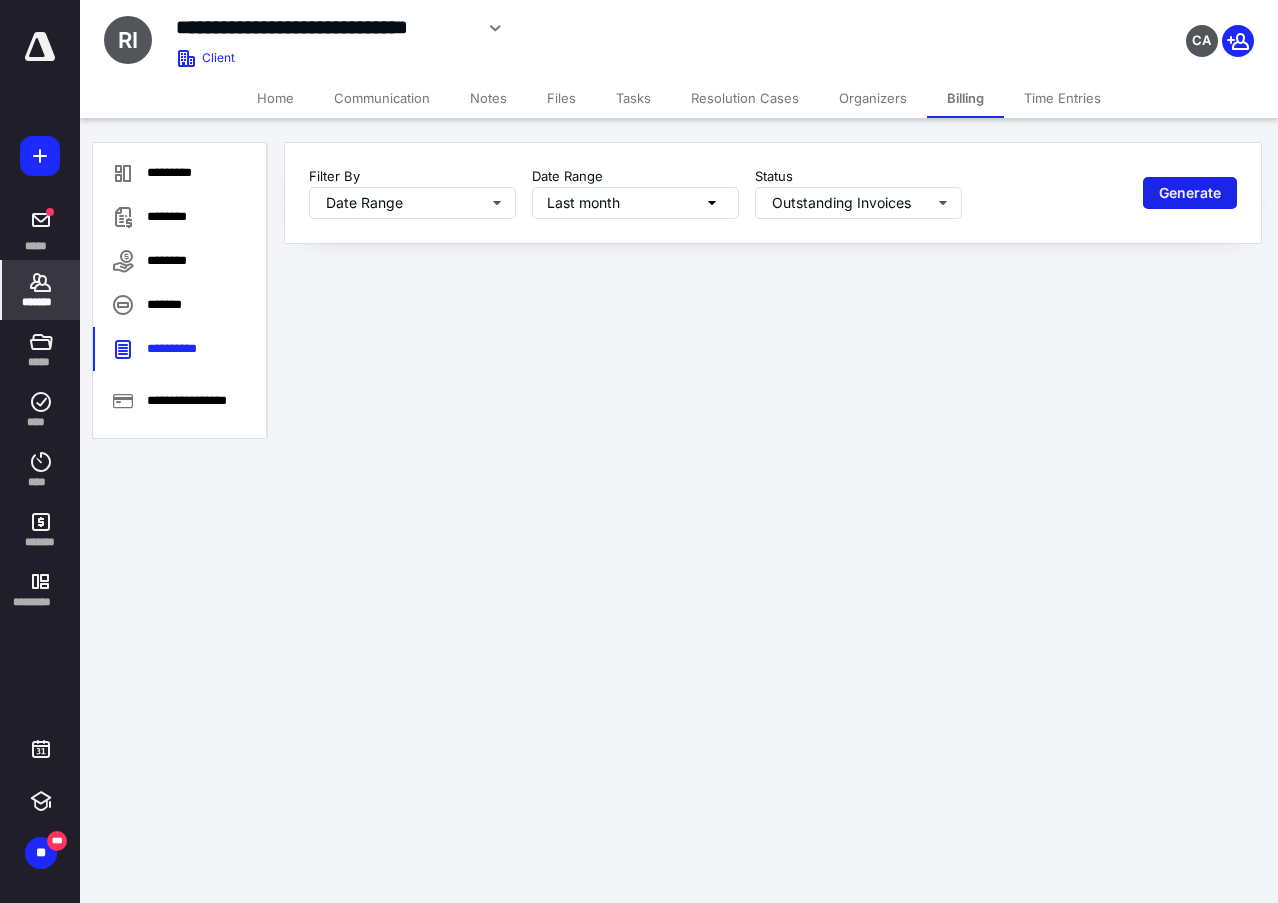 click on "Generate" at bounding box center (1190, 193) 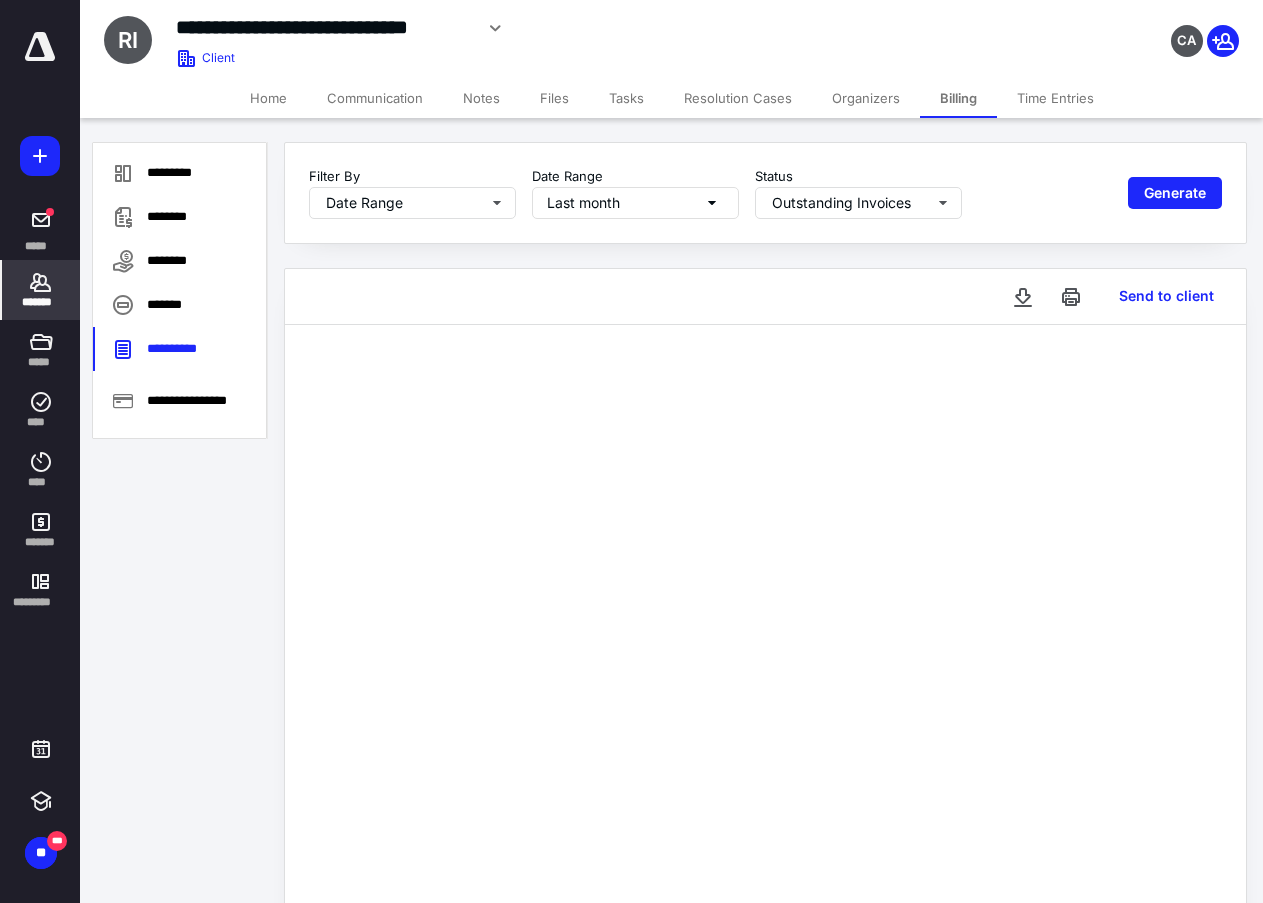 click 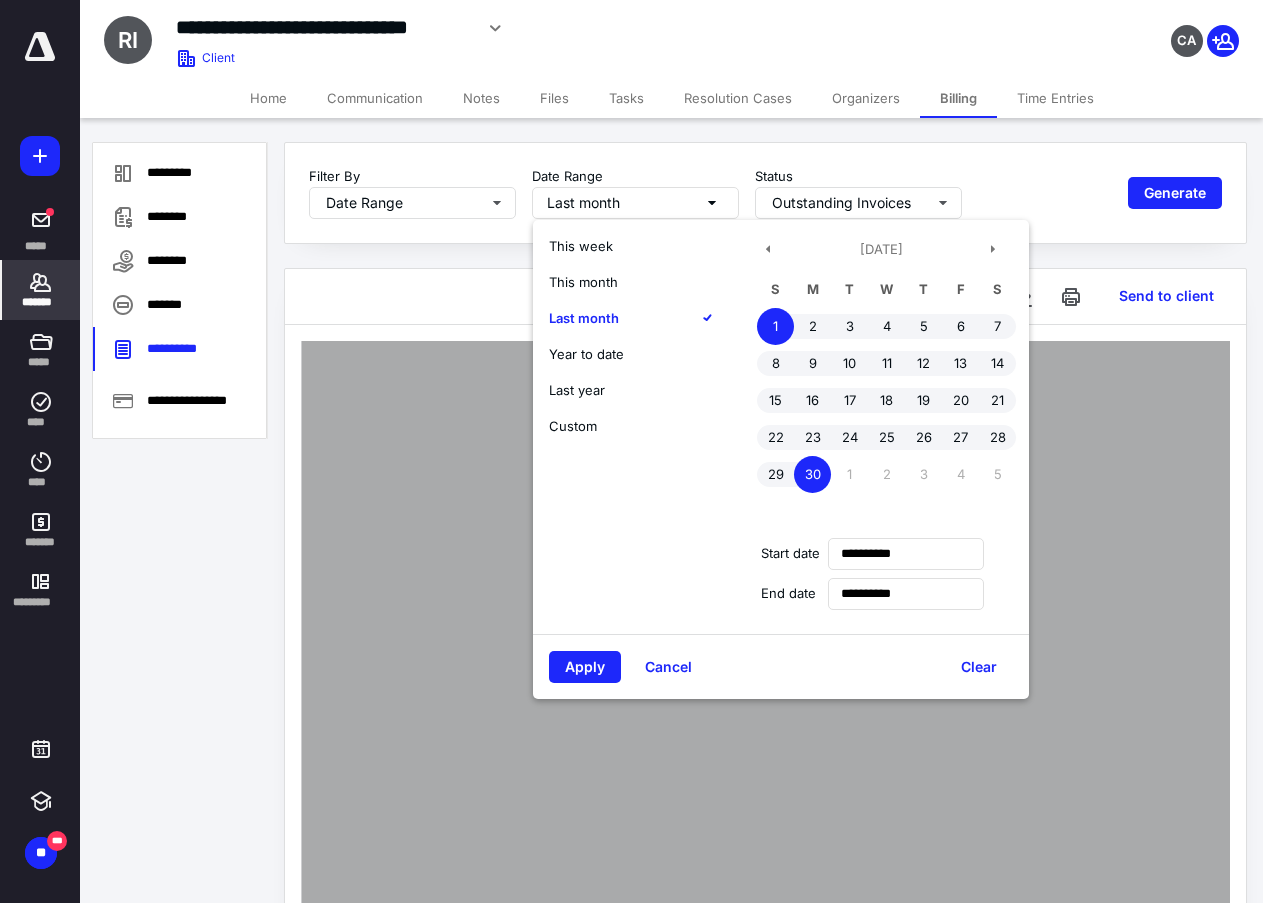 click on "Last year" at bounding box center (577, 390) 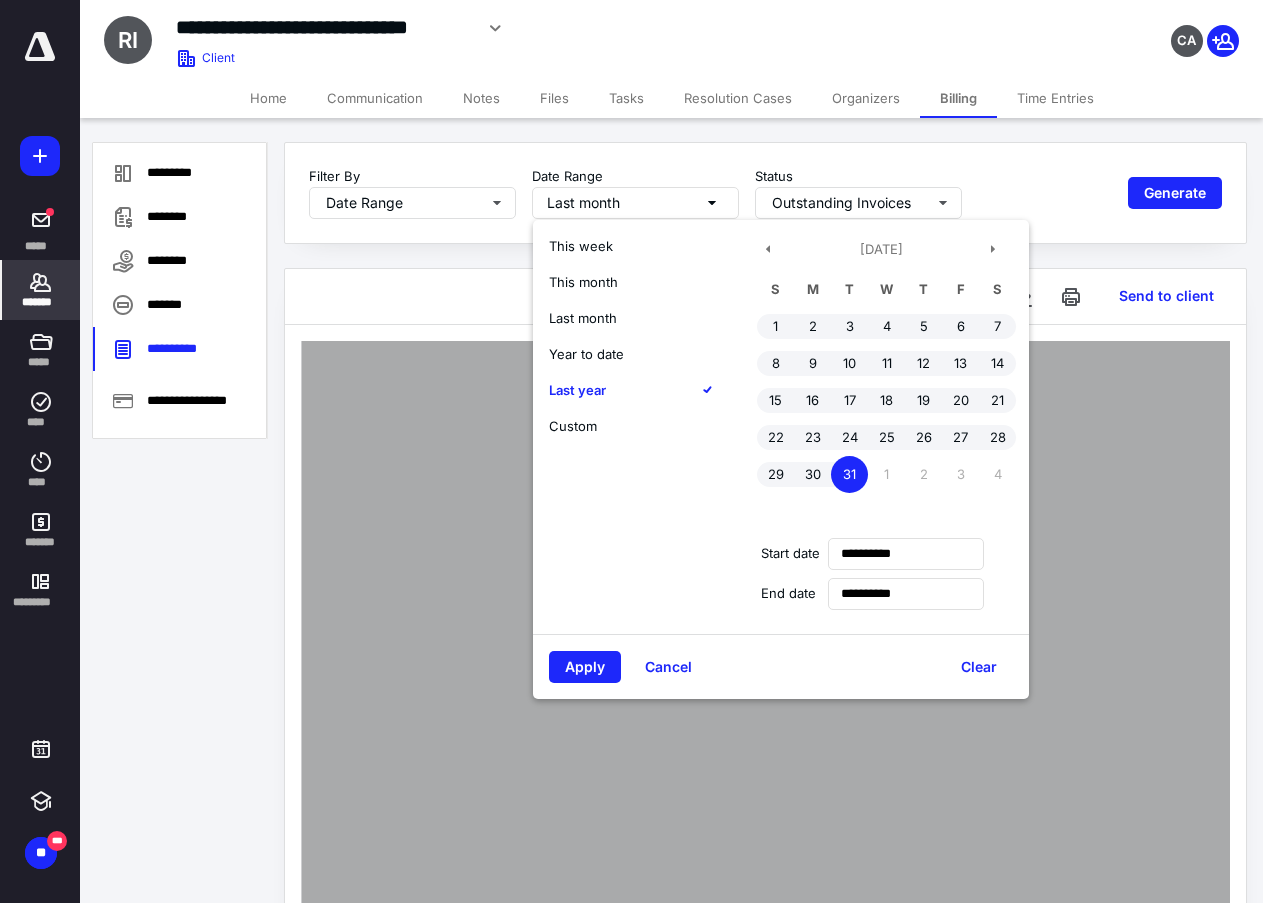 click on "Year to date" at bounding box center (586, 354) 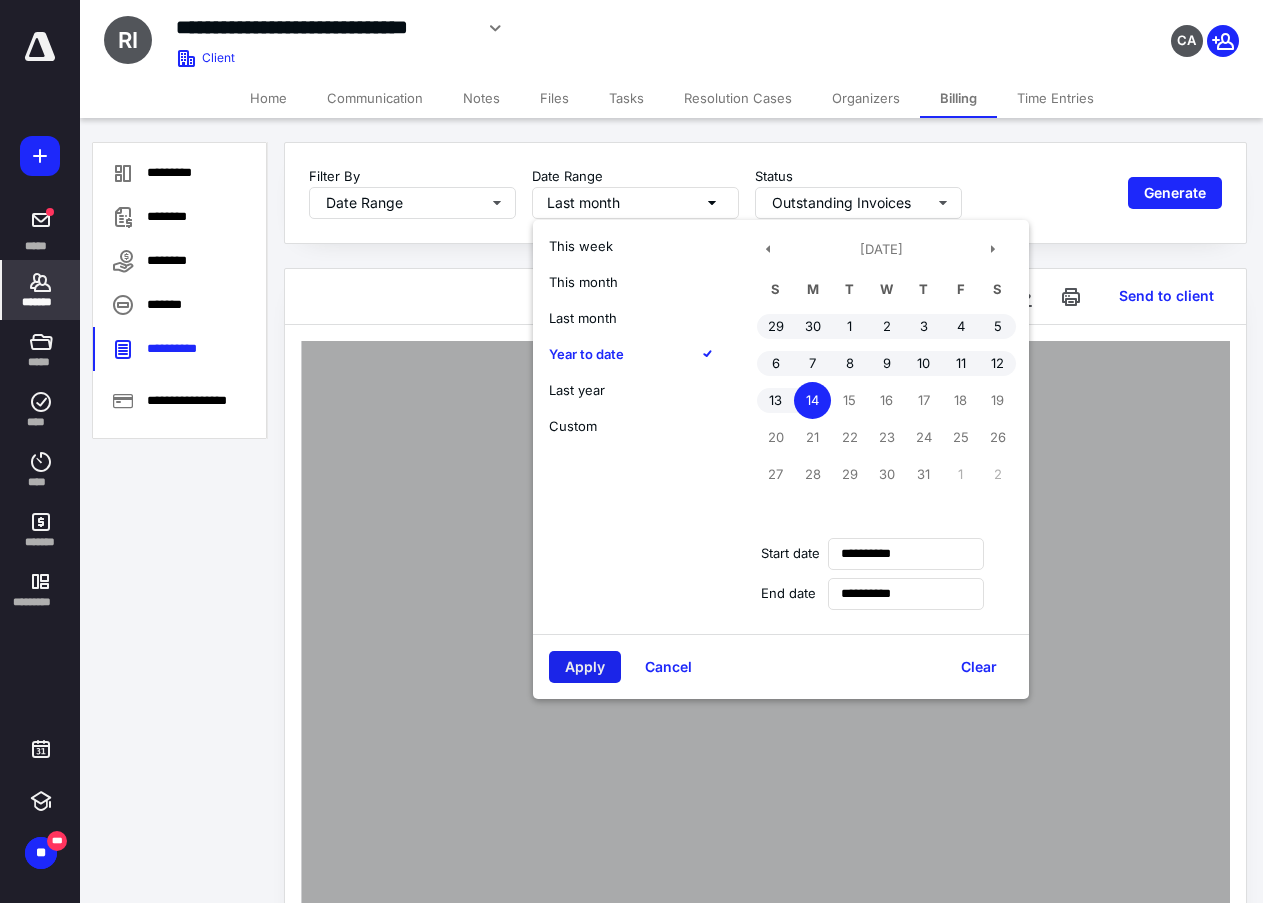 click on "Apply" at bounding box center [585, 667] 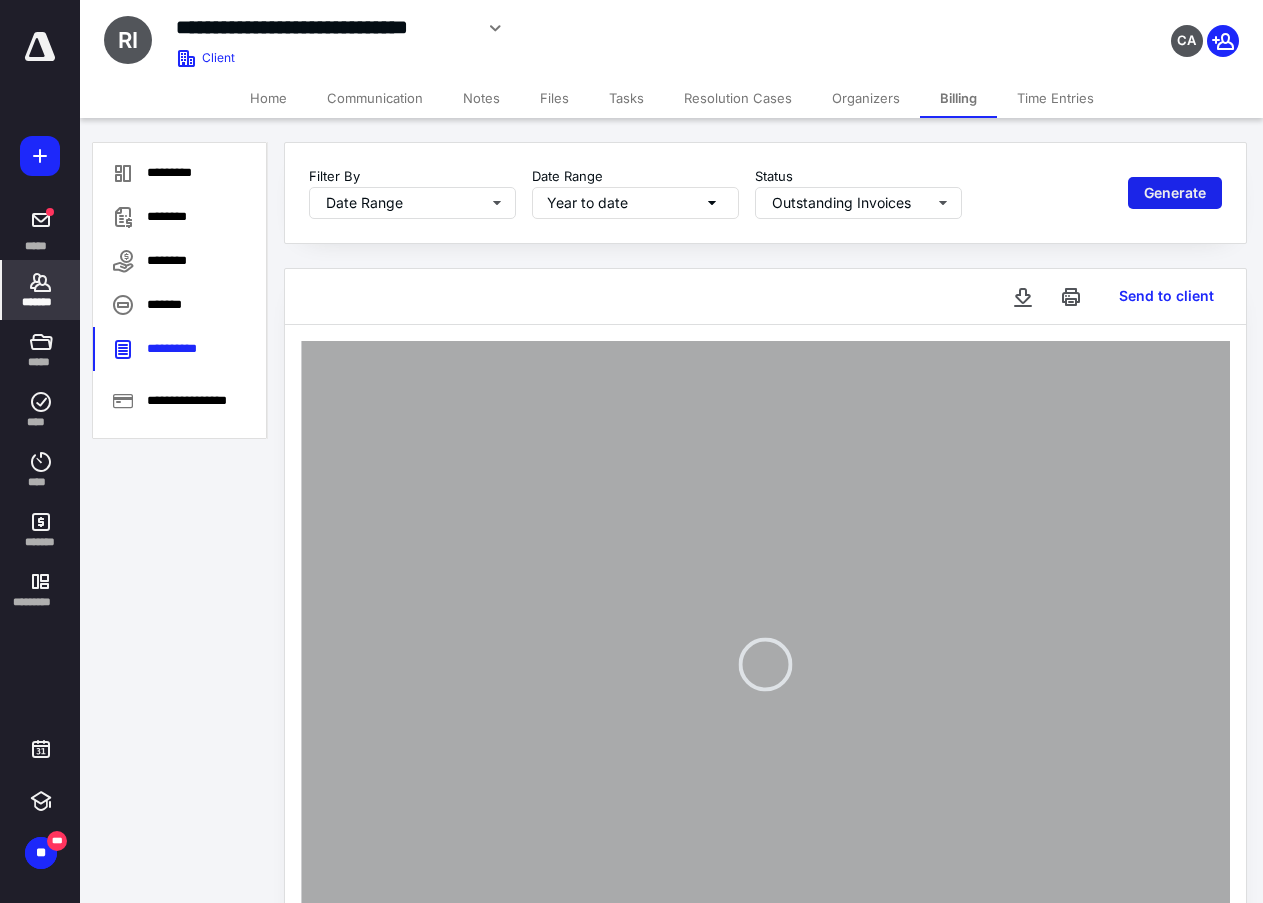 click on "Generate" at bounding box center [1175, 193] 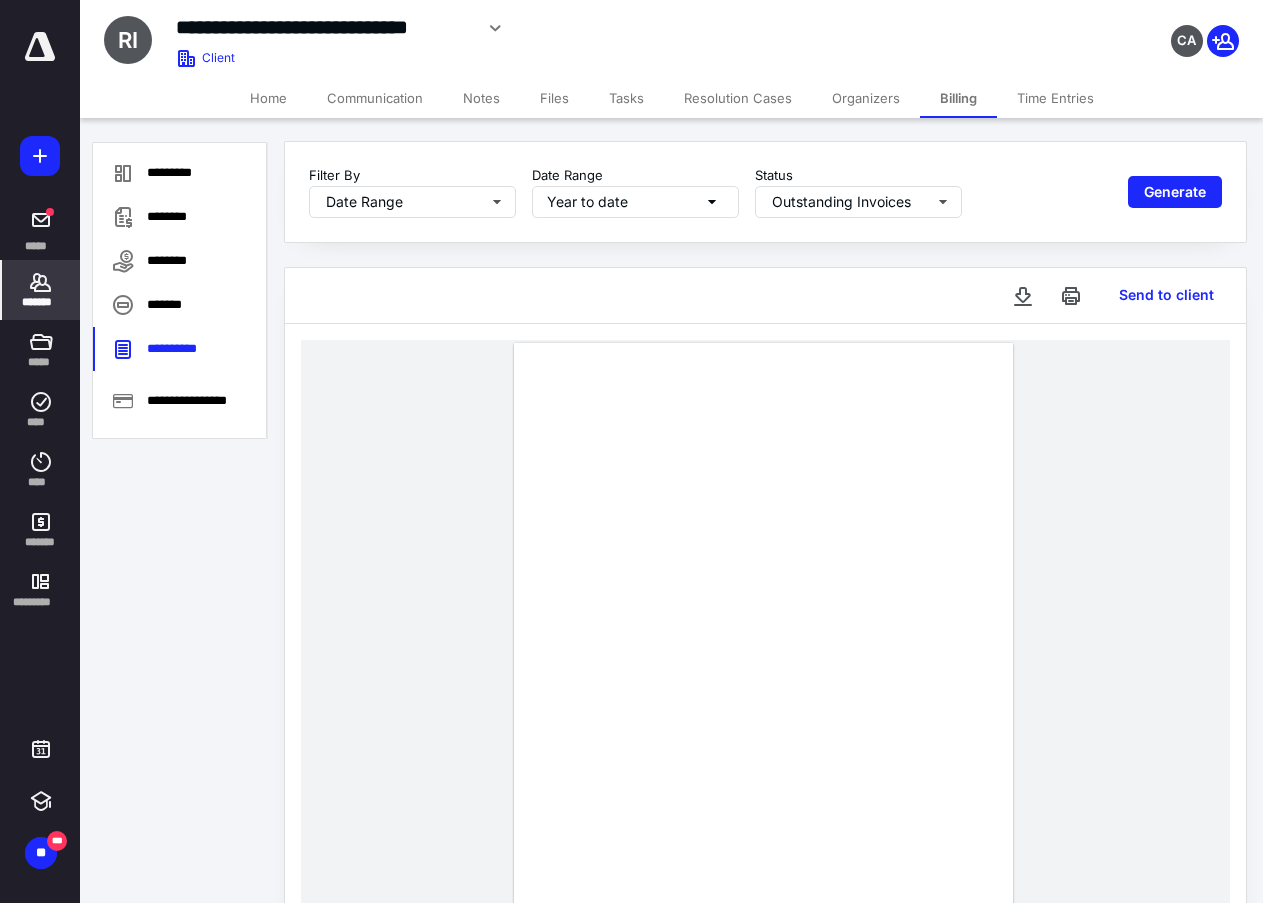 scroll, scrollTop: 0, scrollLeft: 0, axis: both 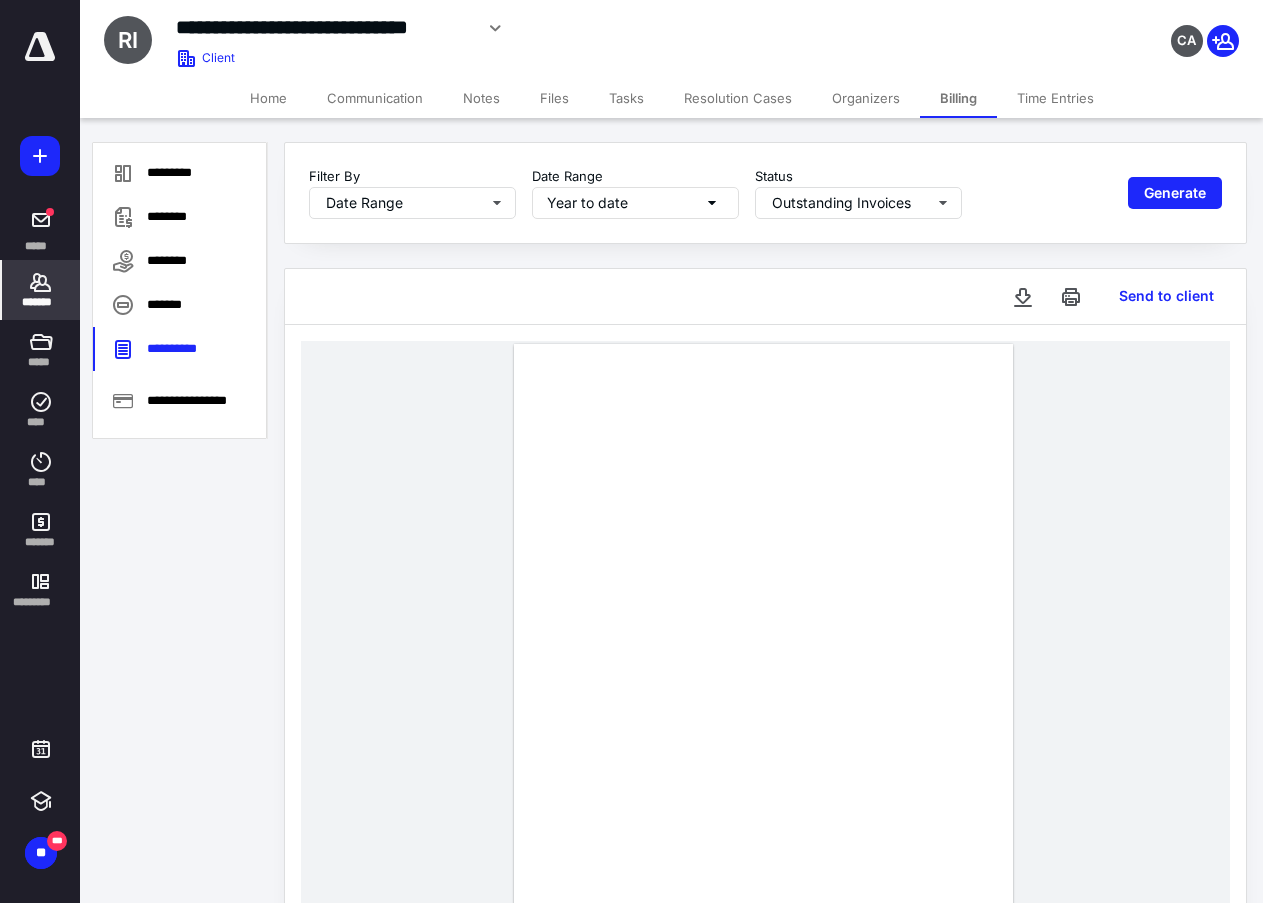 click 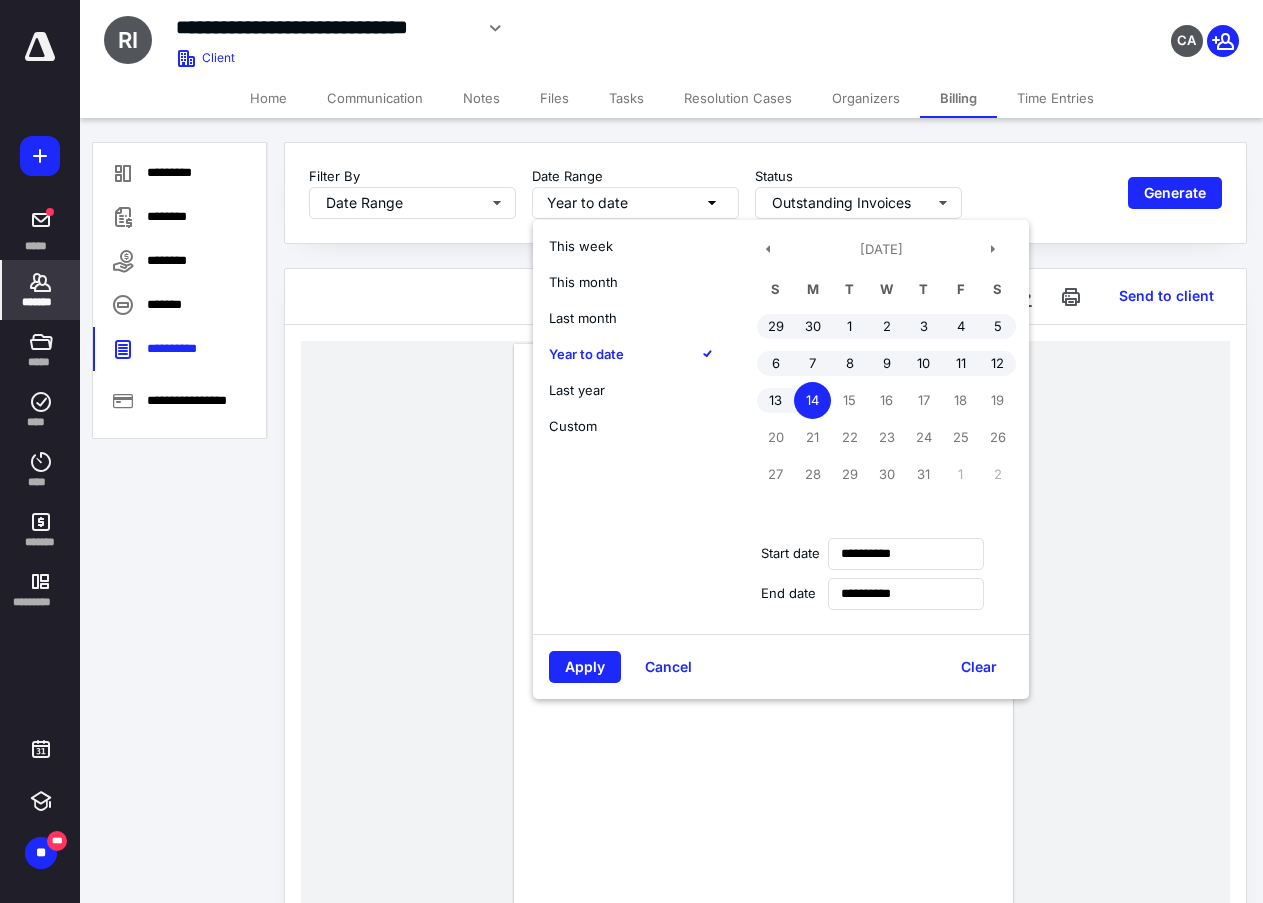 click at bounding box center (765, 667) 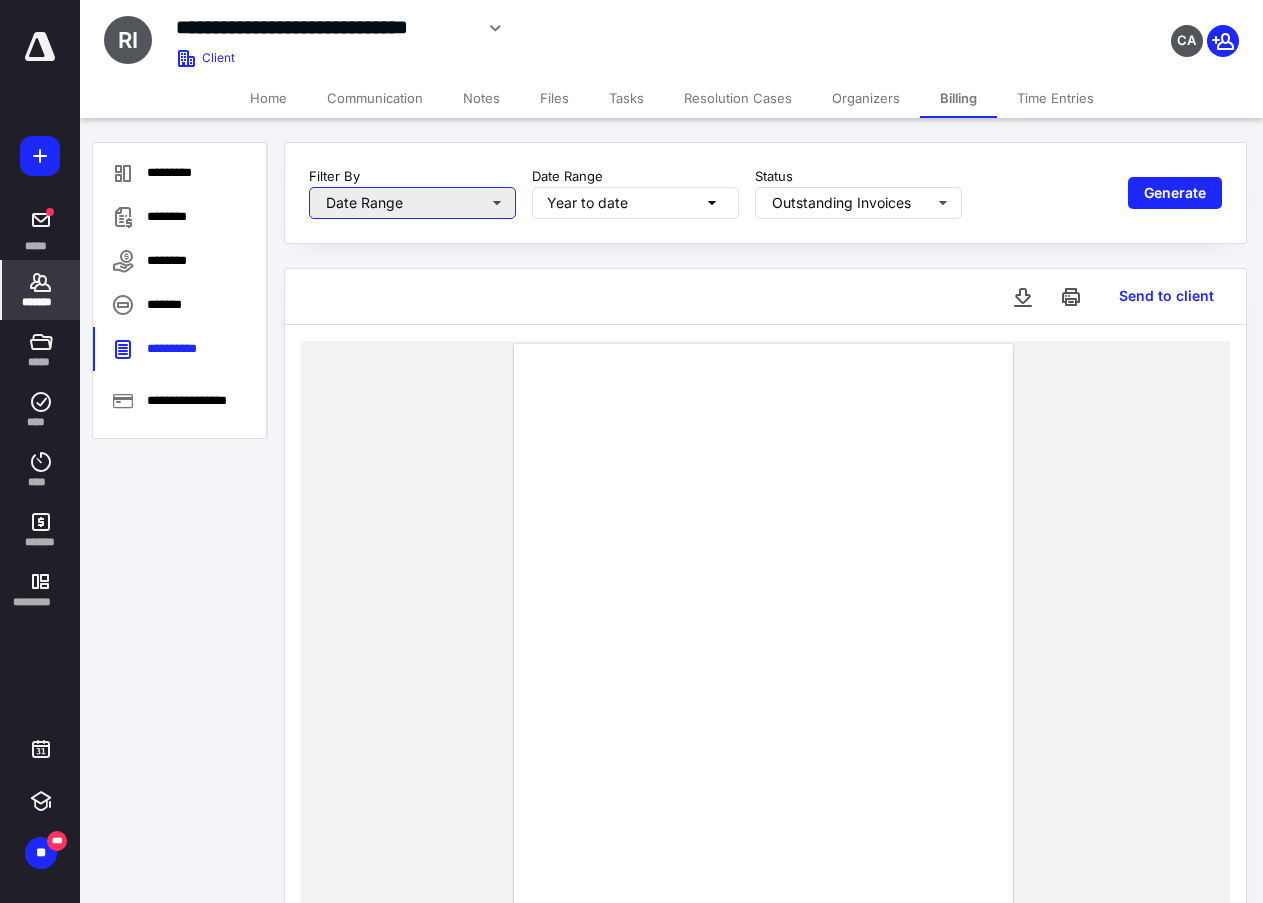 click on "Date Range" at bounding box center (412, 203) 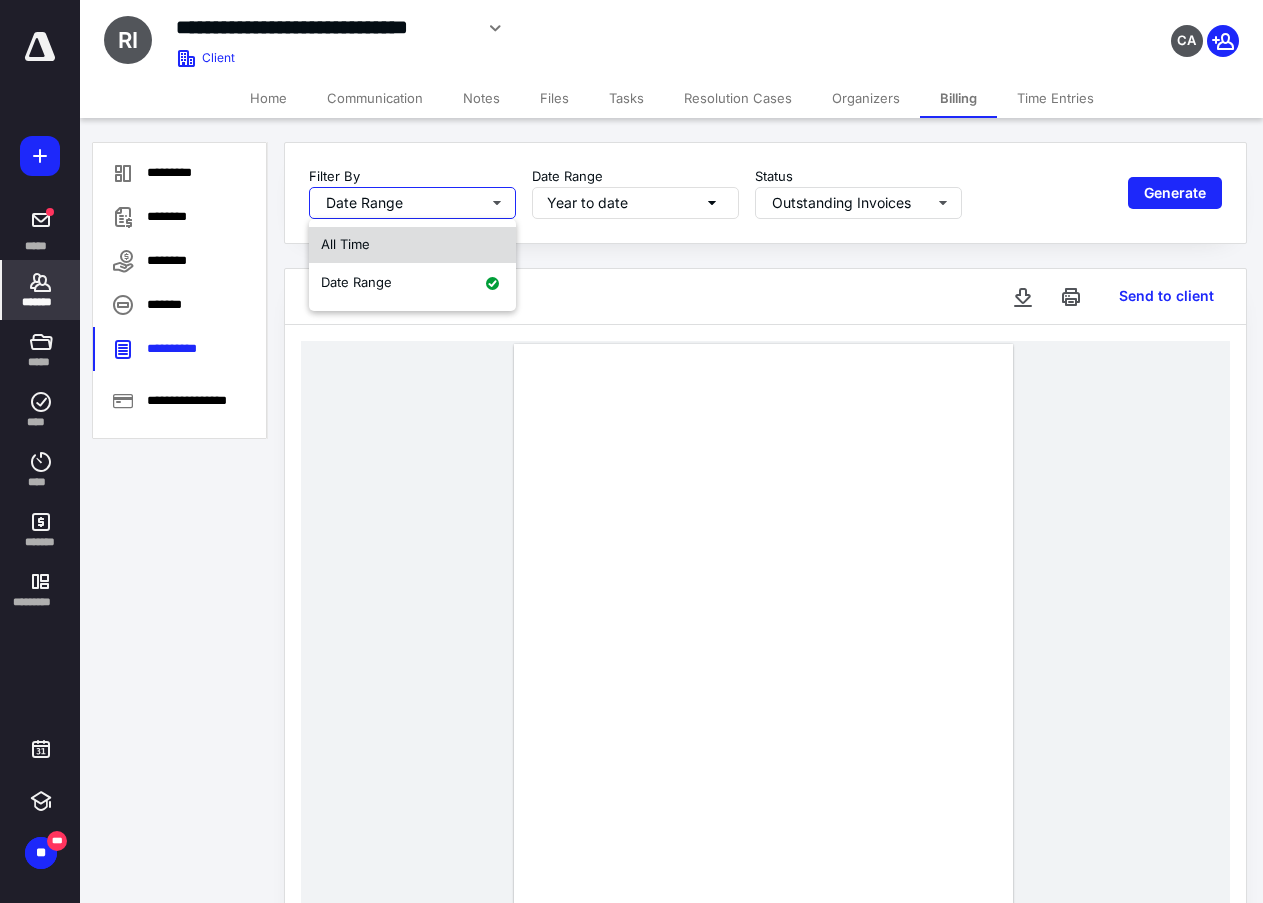 click on "All Time" at bounding box center [345, 244] 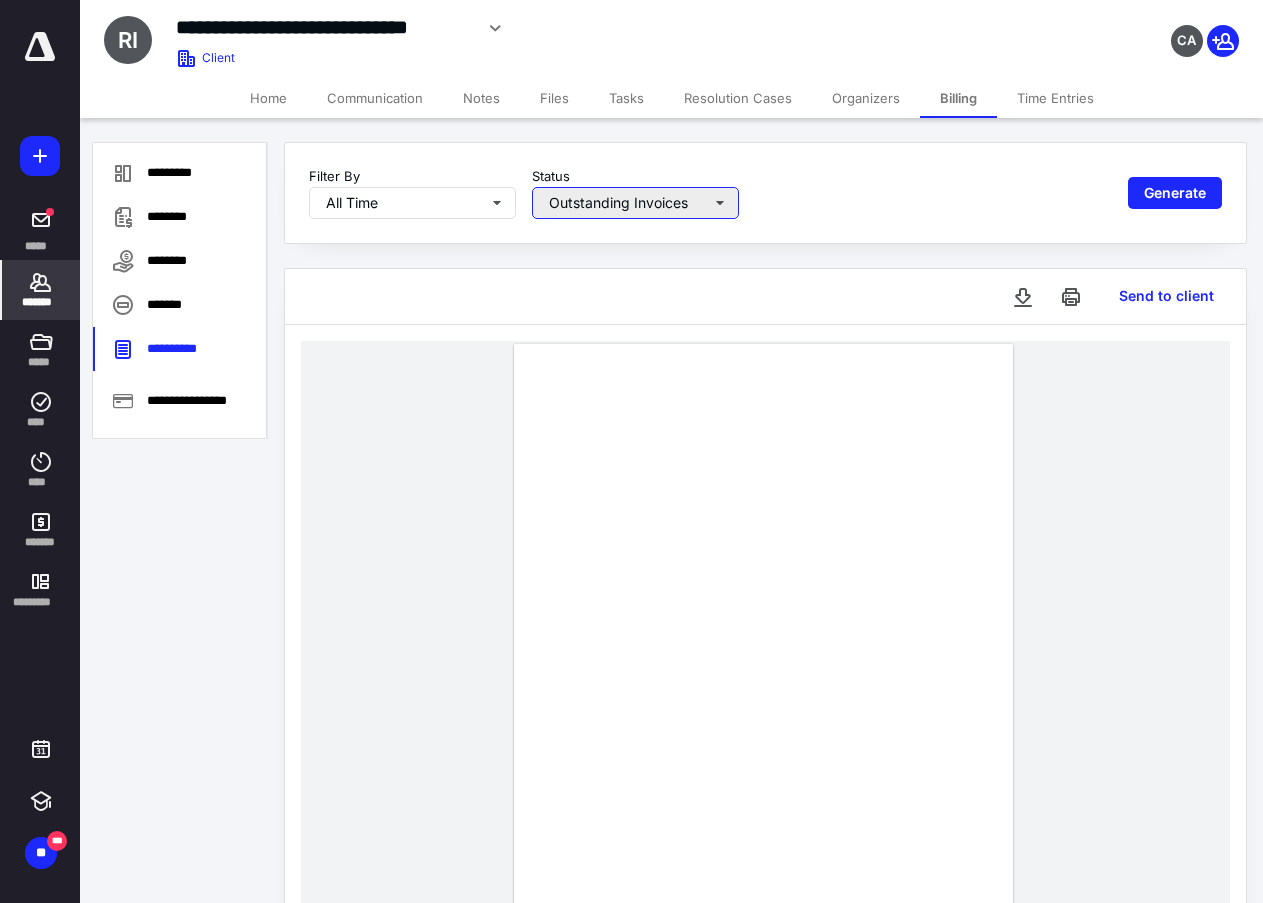 click on "Outstanding Invoices" at bounding box center (635, 203) 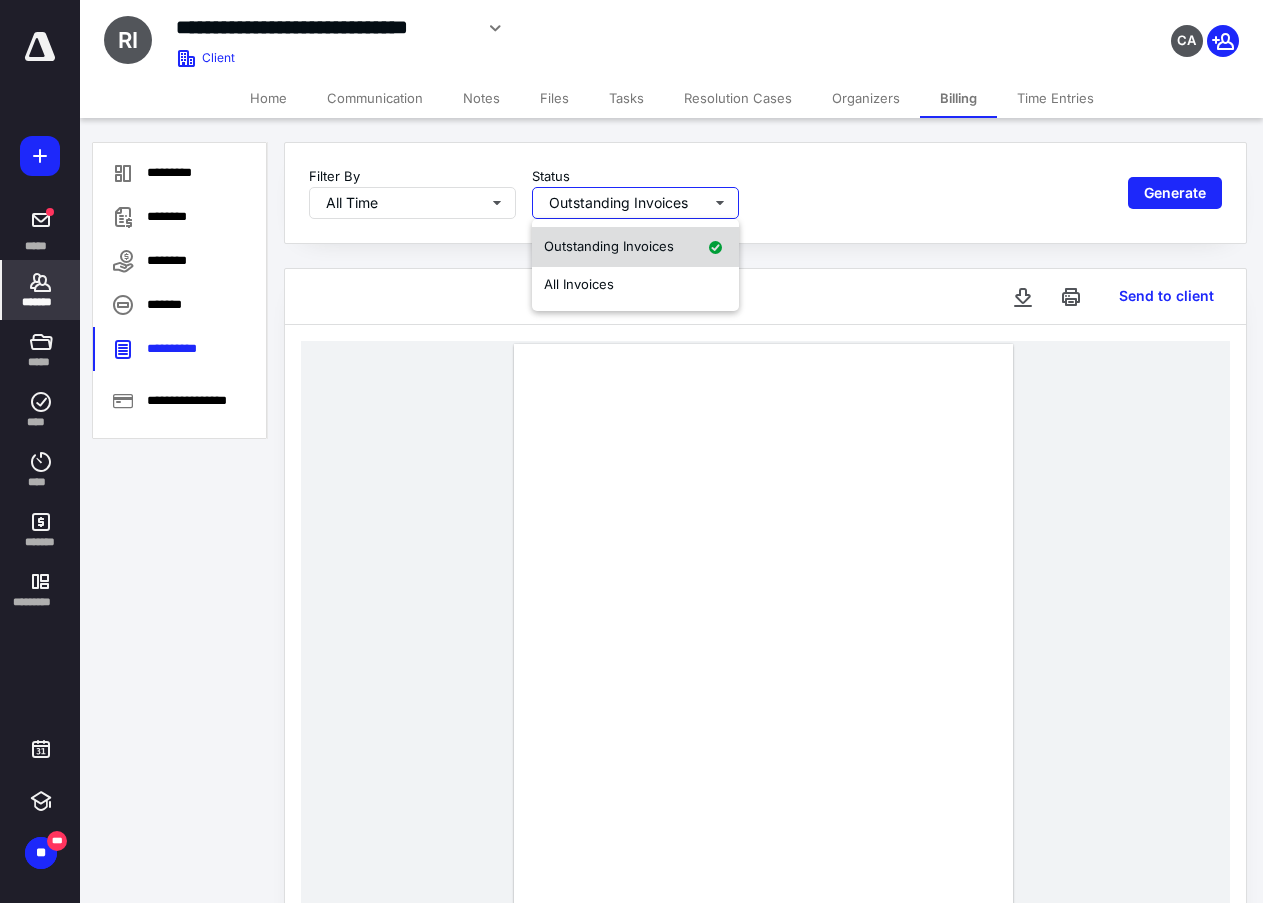 click on "Outstanding Invoices" at bounding box center [609, 246] 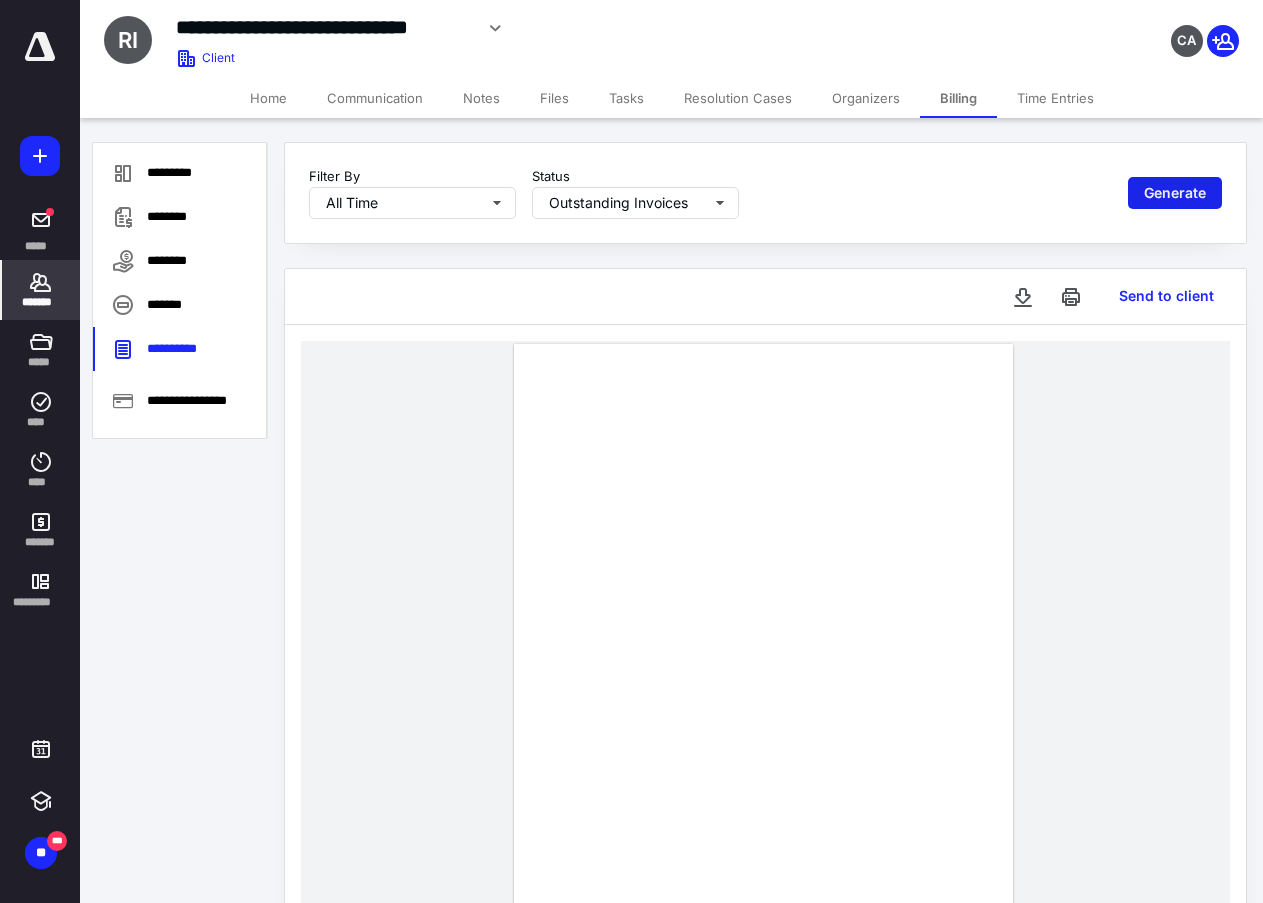 click on "Generate" at bounding box center [1175, 193] 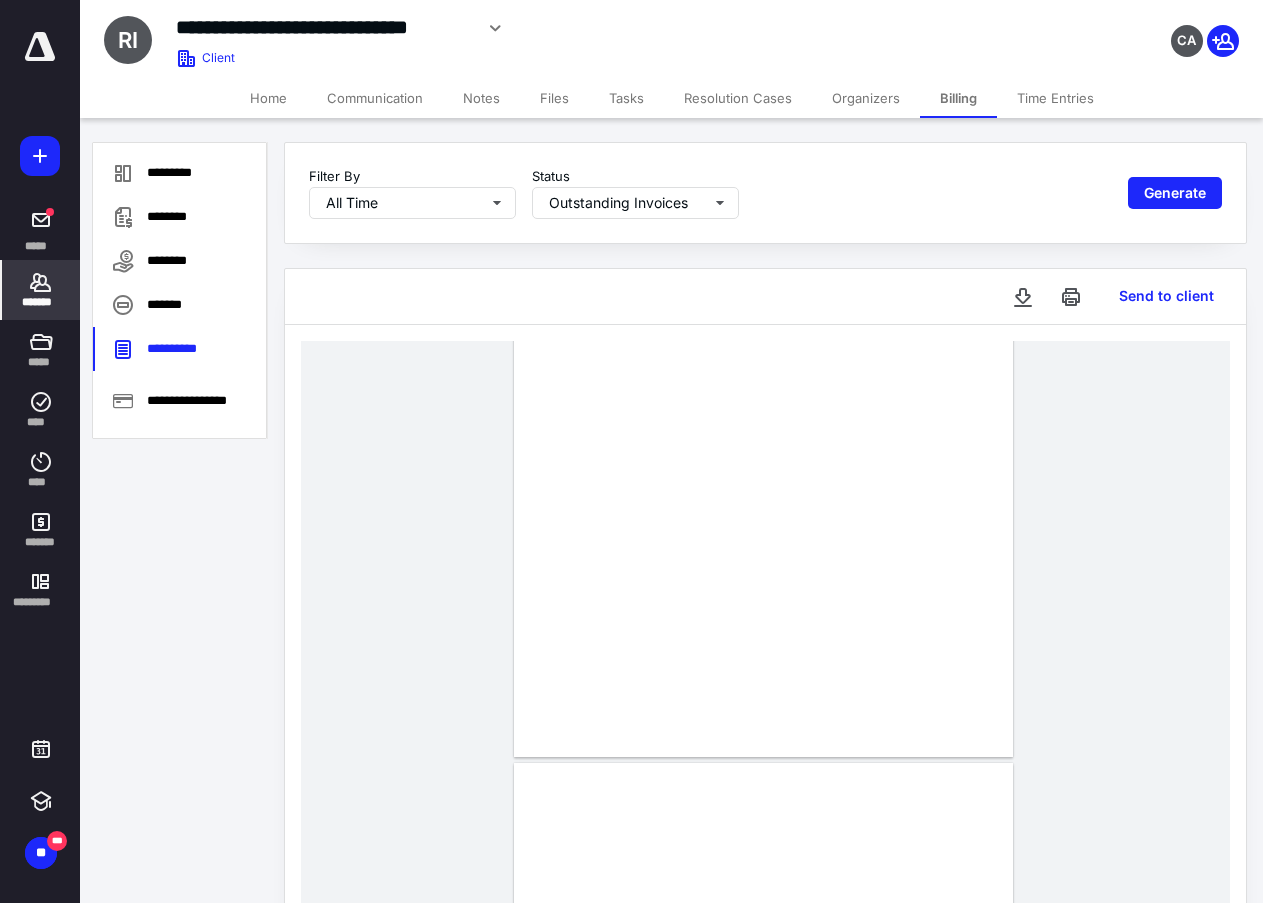 scroll, scrollTop: 100, scrollLeft: 0, axis: vertical 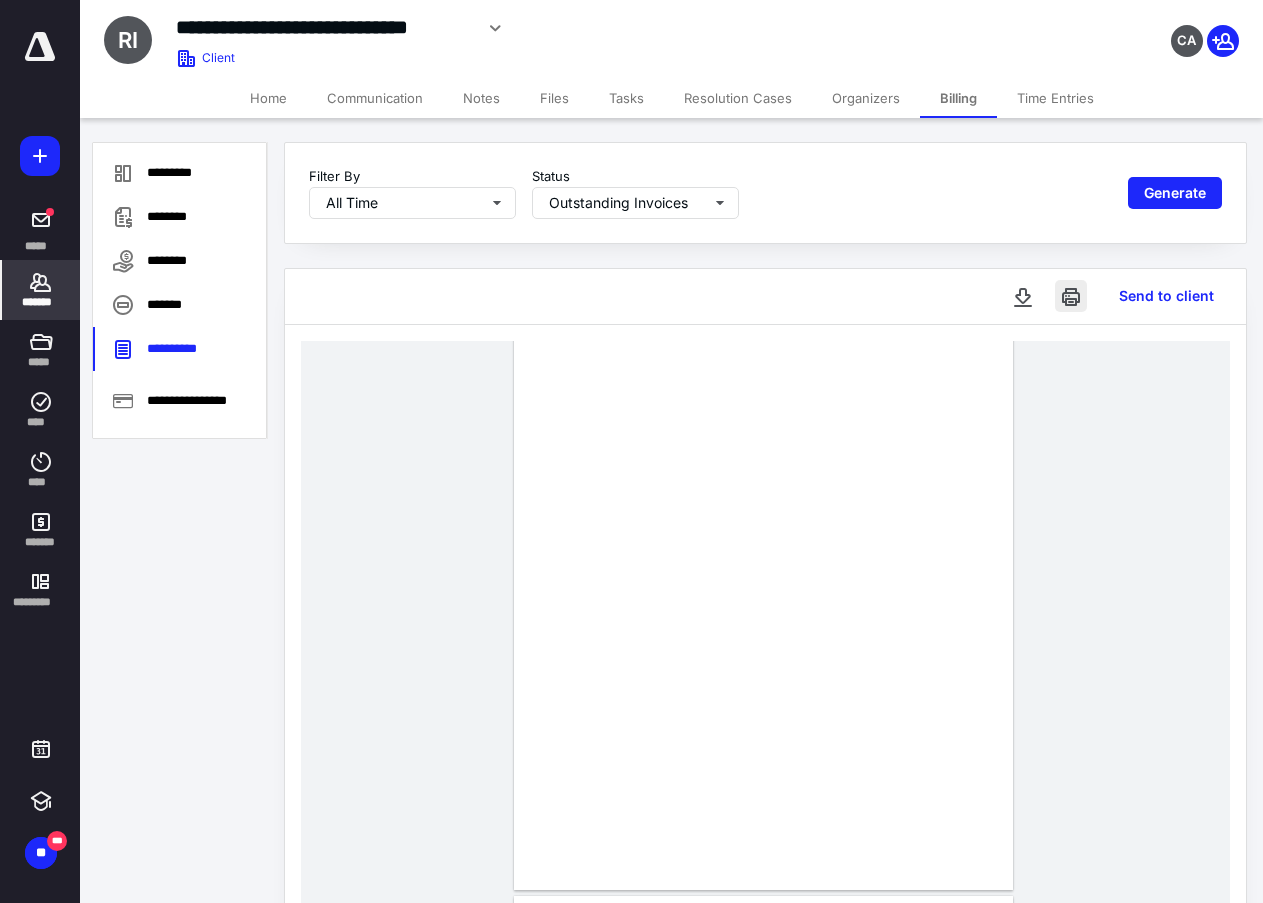 click at bounding box center [1071, 296] 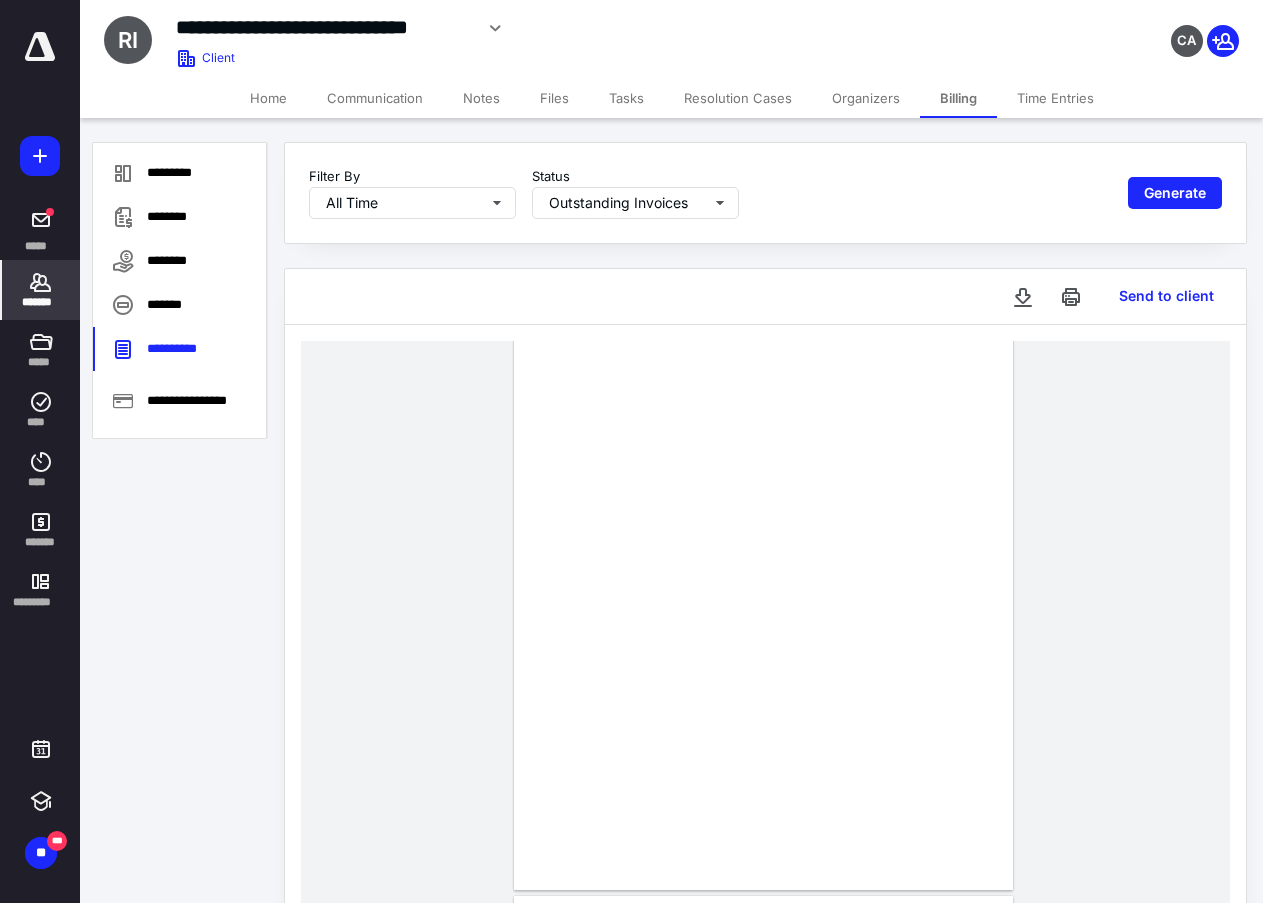 scroll, scrollTop: 0, scrollLeft: 0, axis: both 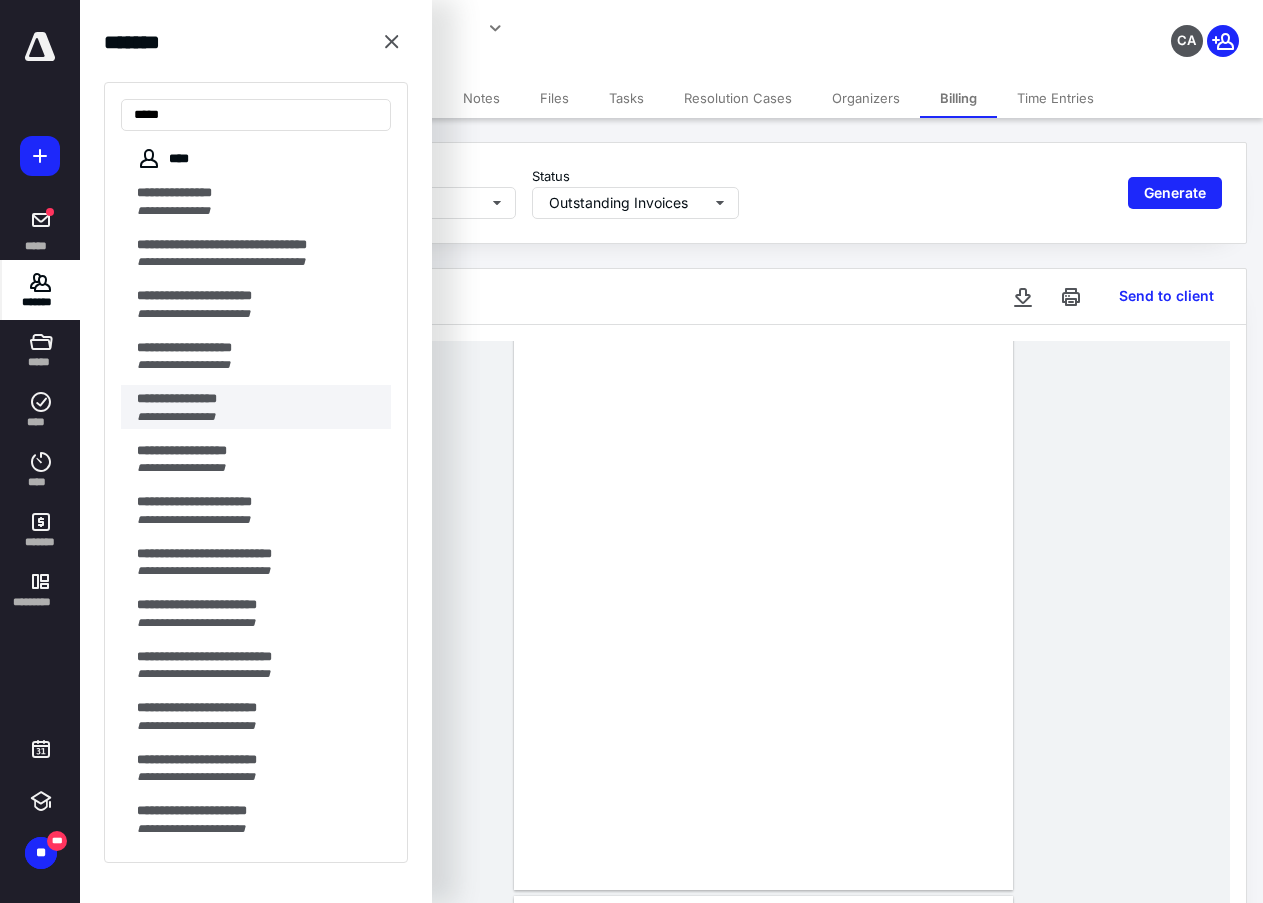type on "*****" 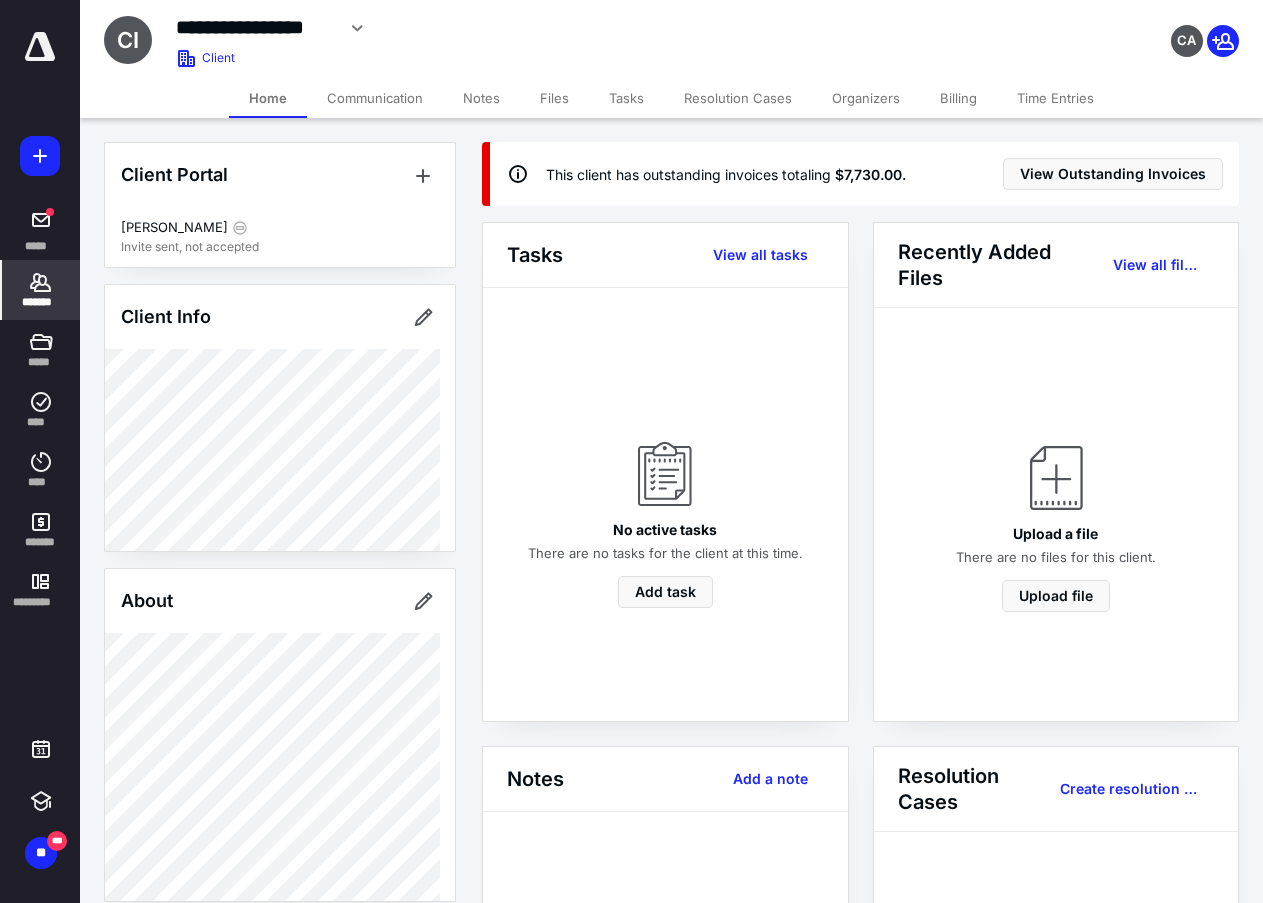click on "Billing" at bounding box center [958, 98] 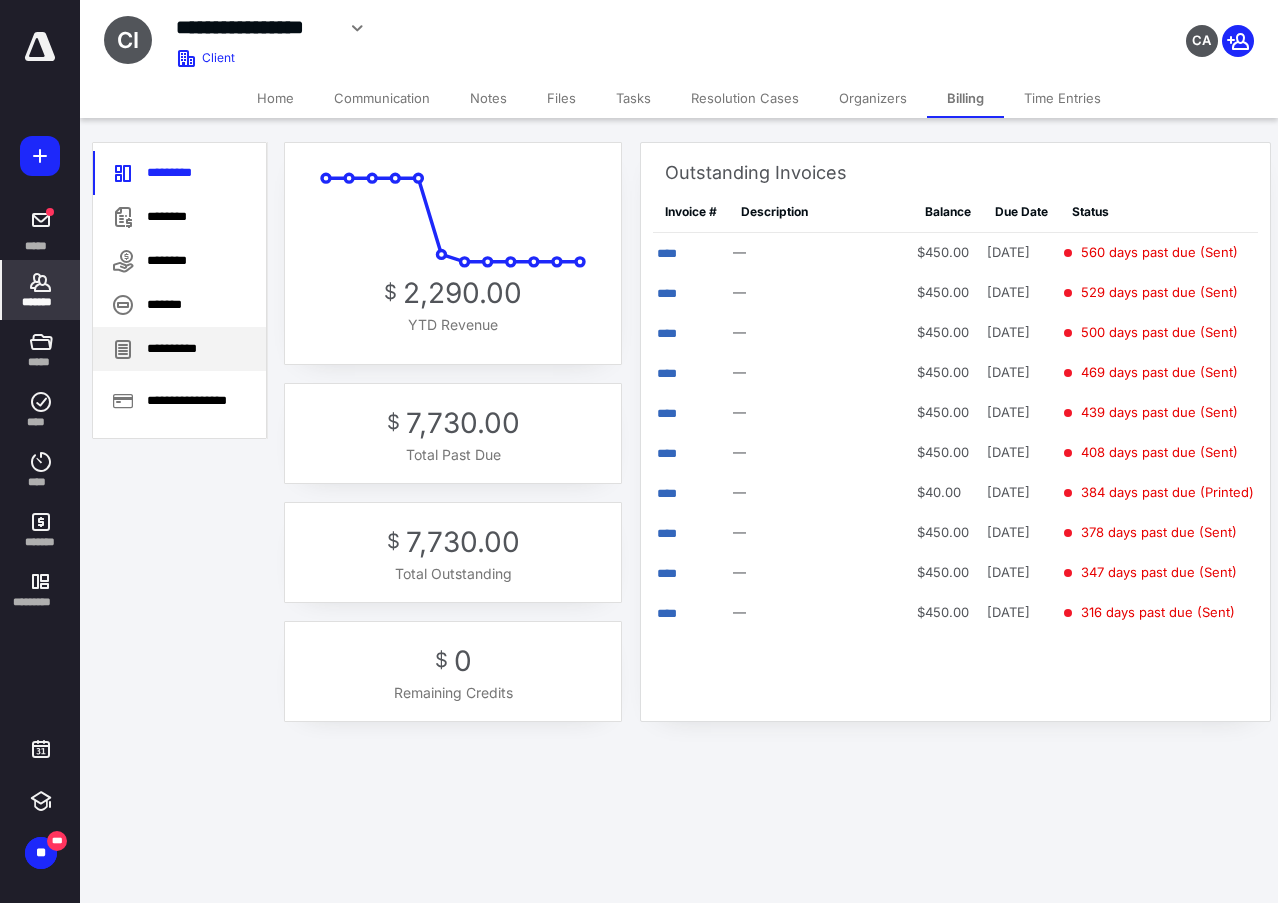 click on "**********" at bounding box center (179, 349) 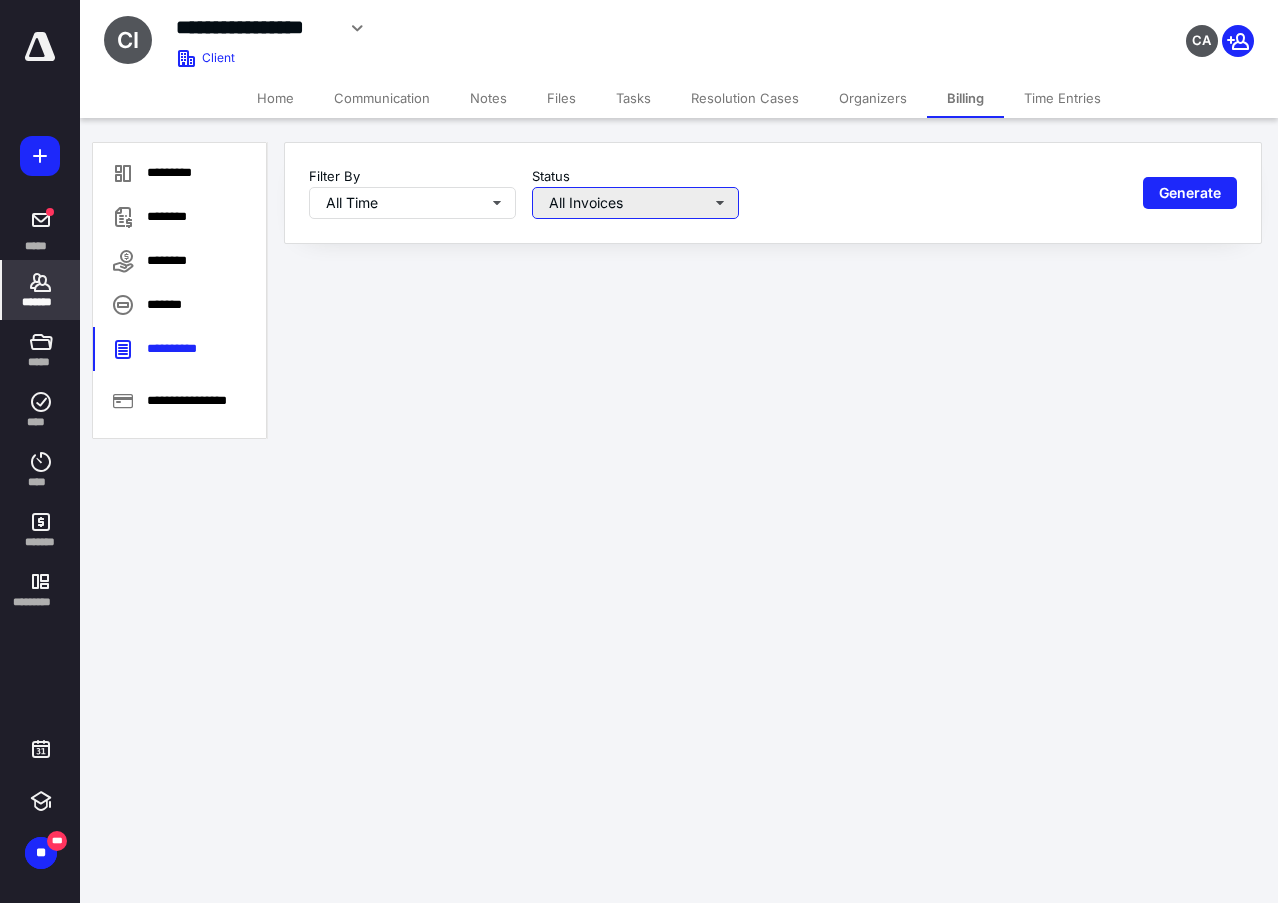 click on "All Invoices" at bounding box center [635, 203] 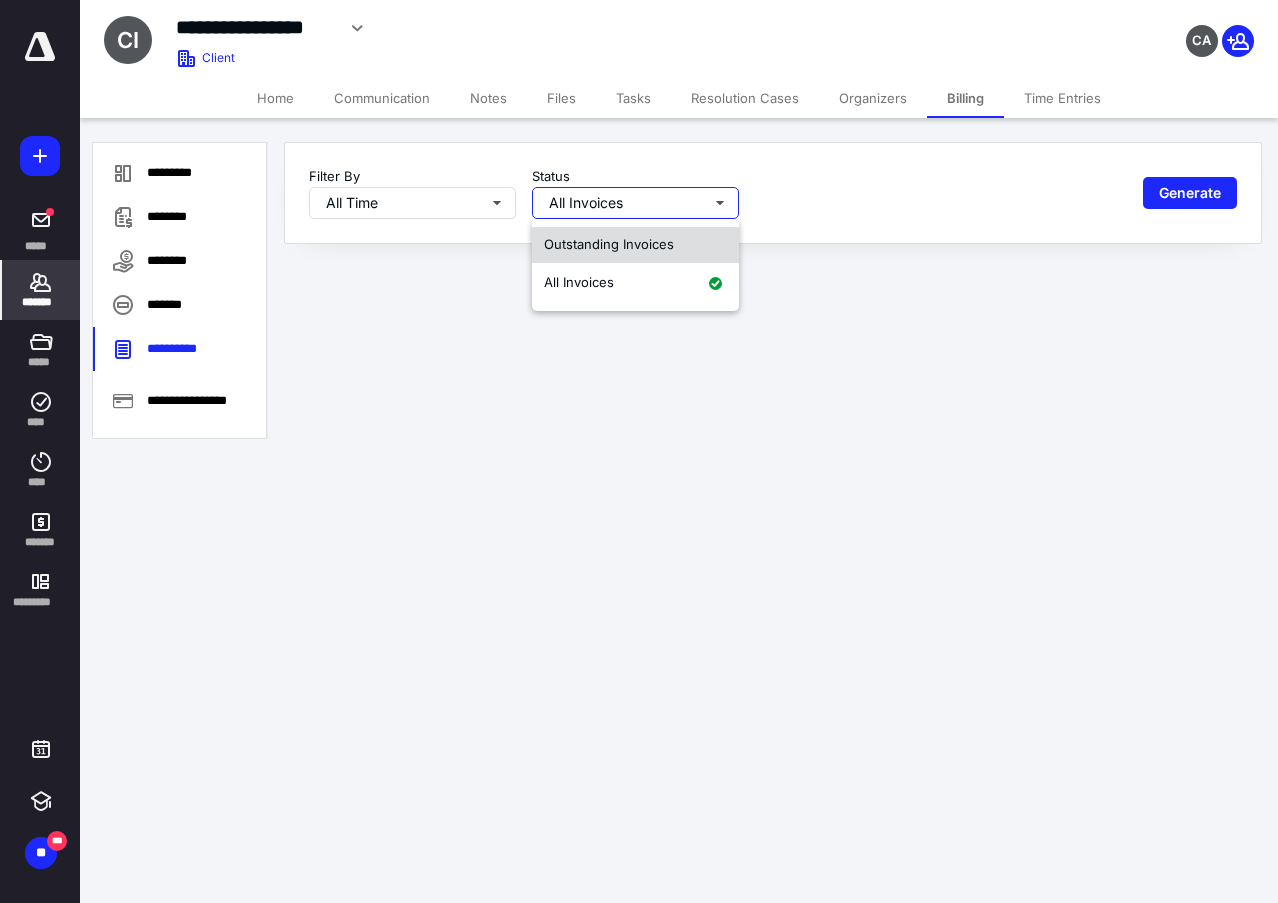 click on "Outstanding Invoices" at bounding box center (609, 244) 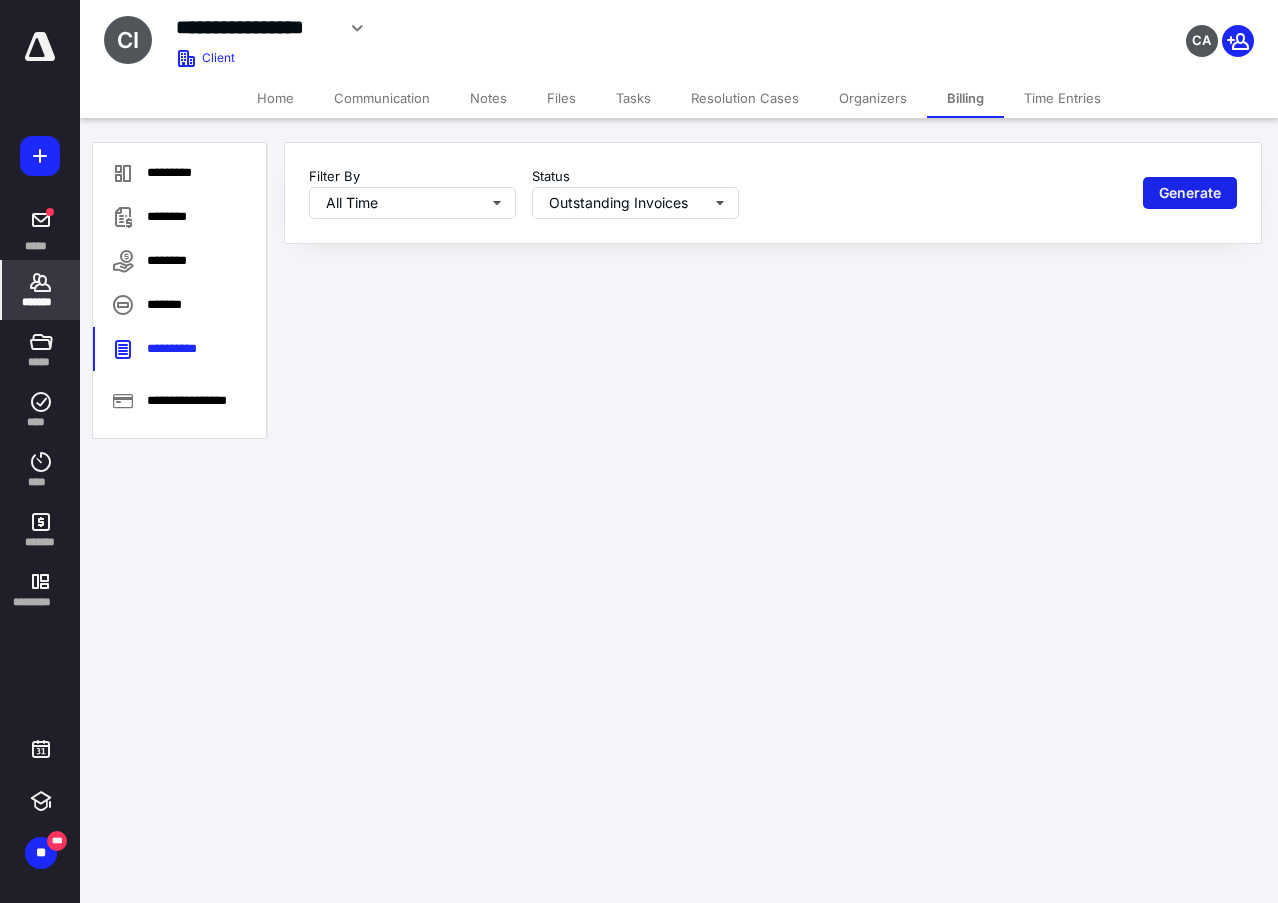 click on "Generate" at bounding box center (1190, 193) 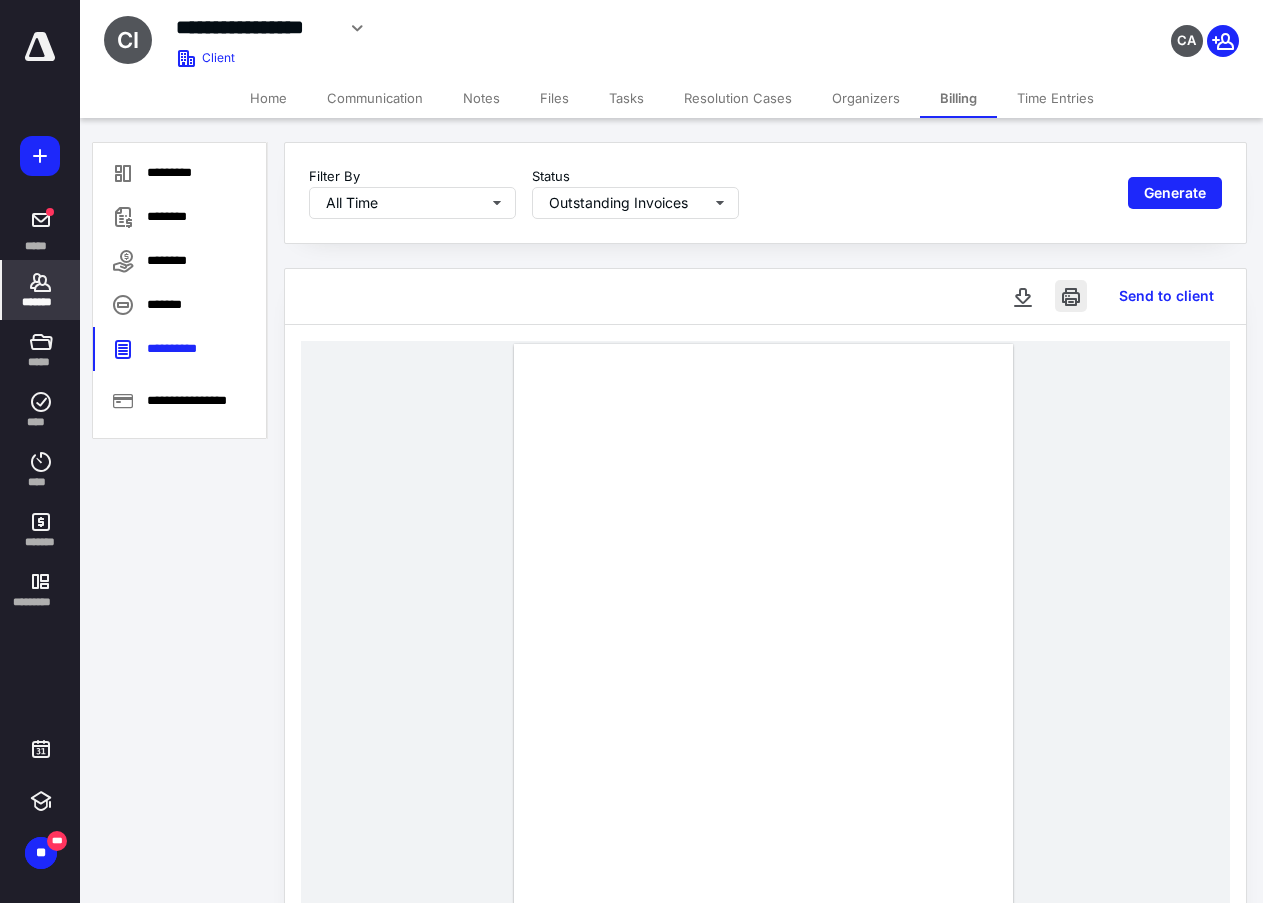 click at bounding box center [1071, 296] 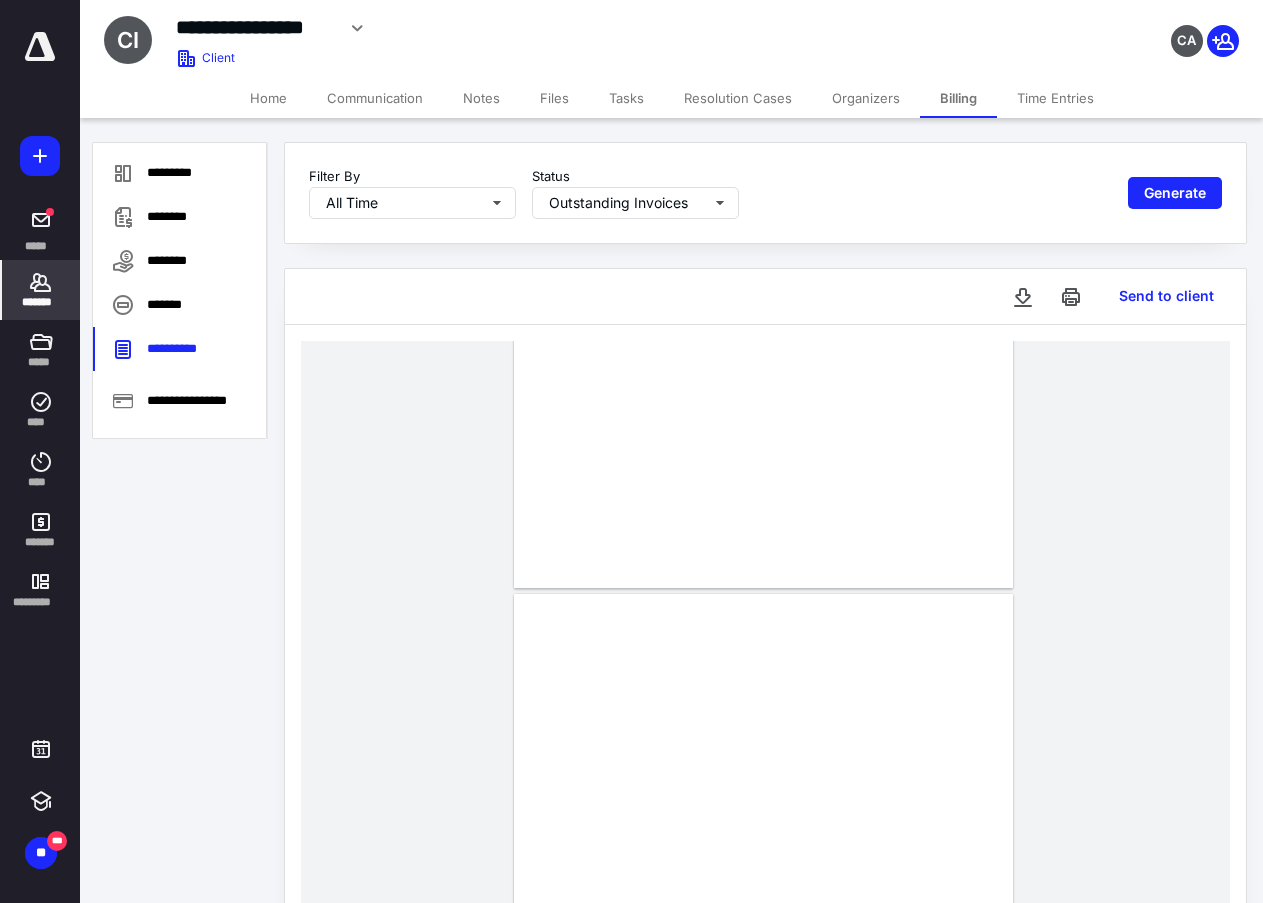 scroll, scrollTop: 0, scrollLeft: 0, axis: both 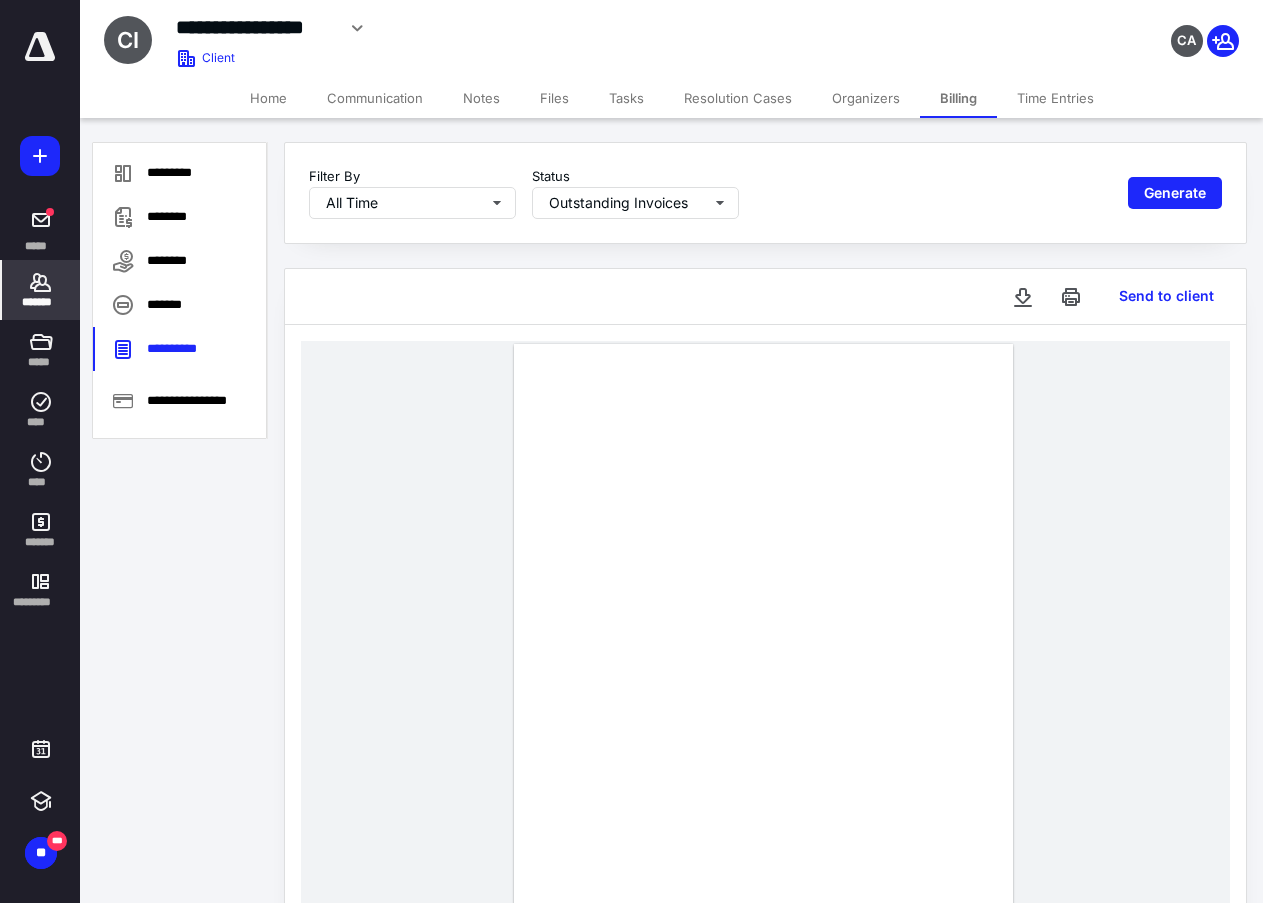 click on "*******" at bounding box center (41, 302) 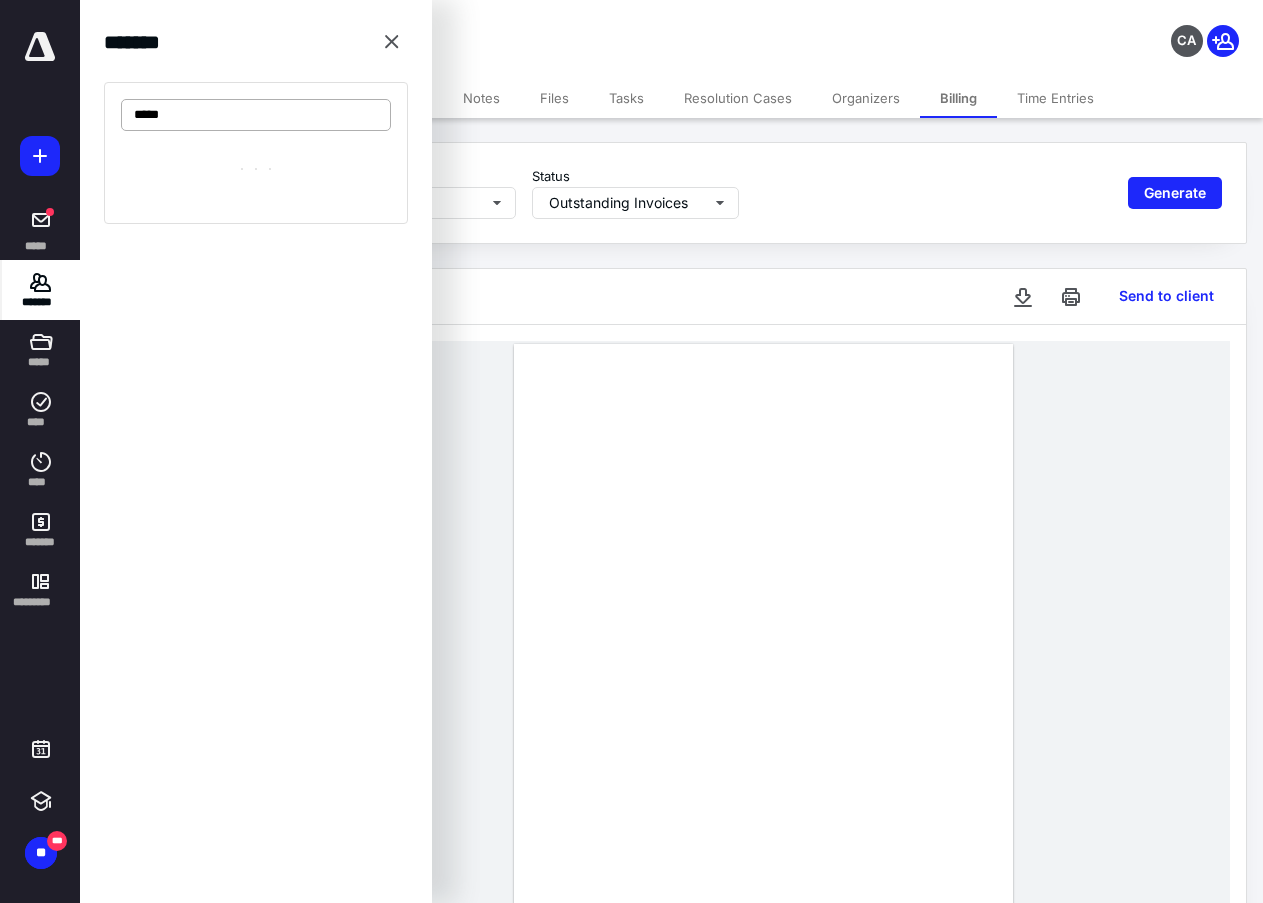 type on "******" 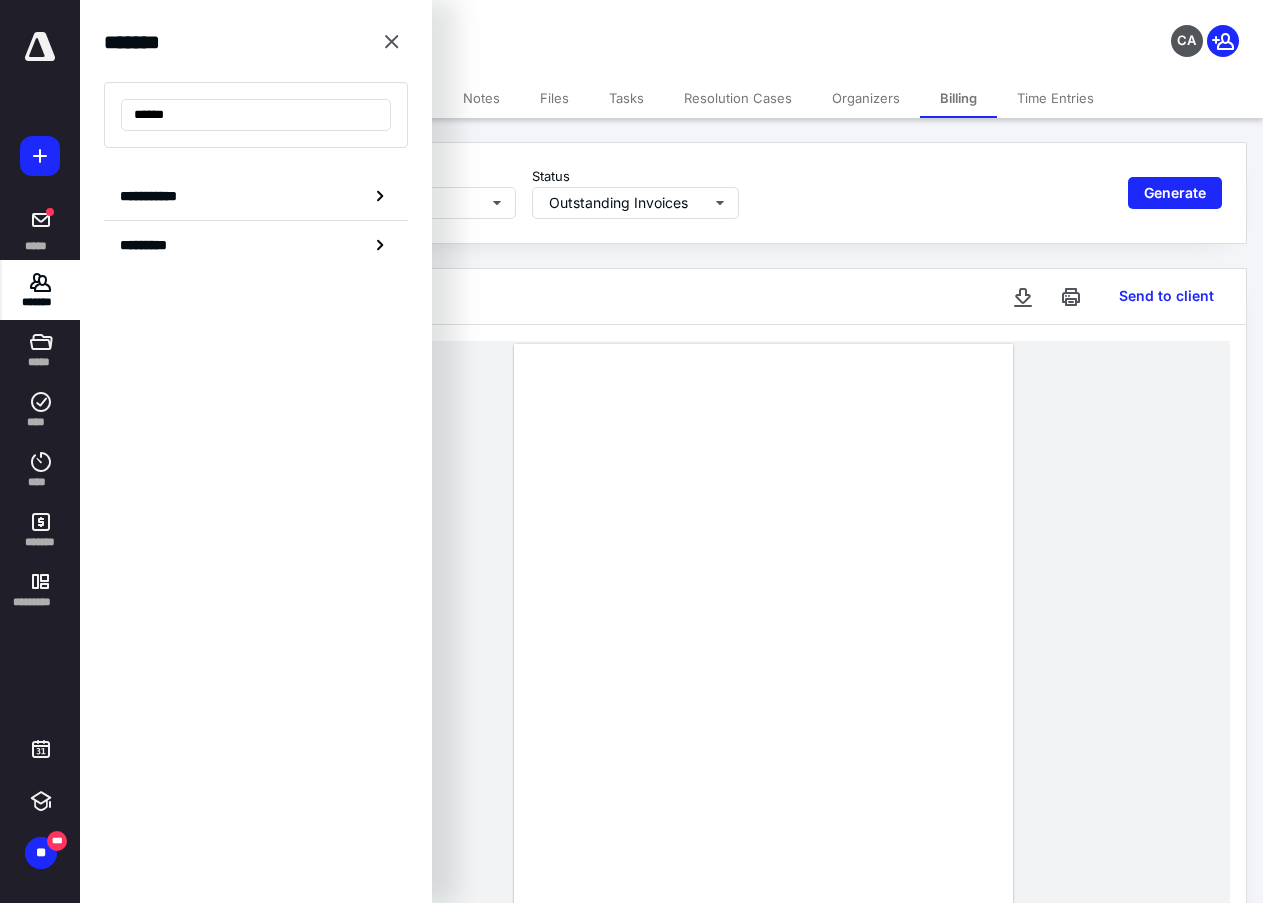 drag, startPoint x: 213, startPoint y: 121, endPoint x: 20, endPoint y: 108, distance: 193.43733 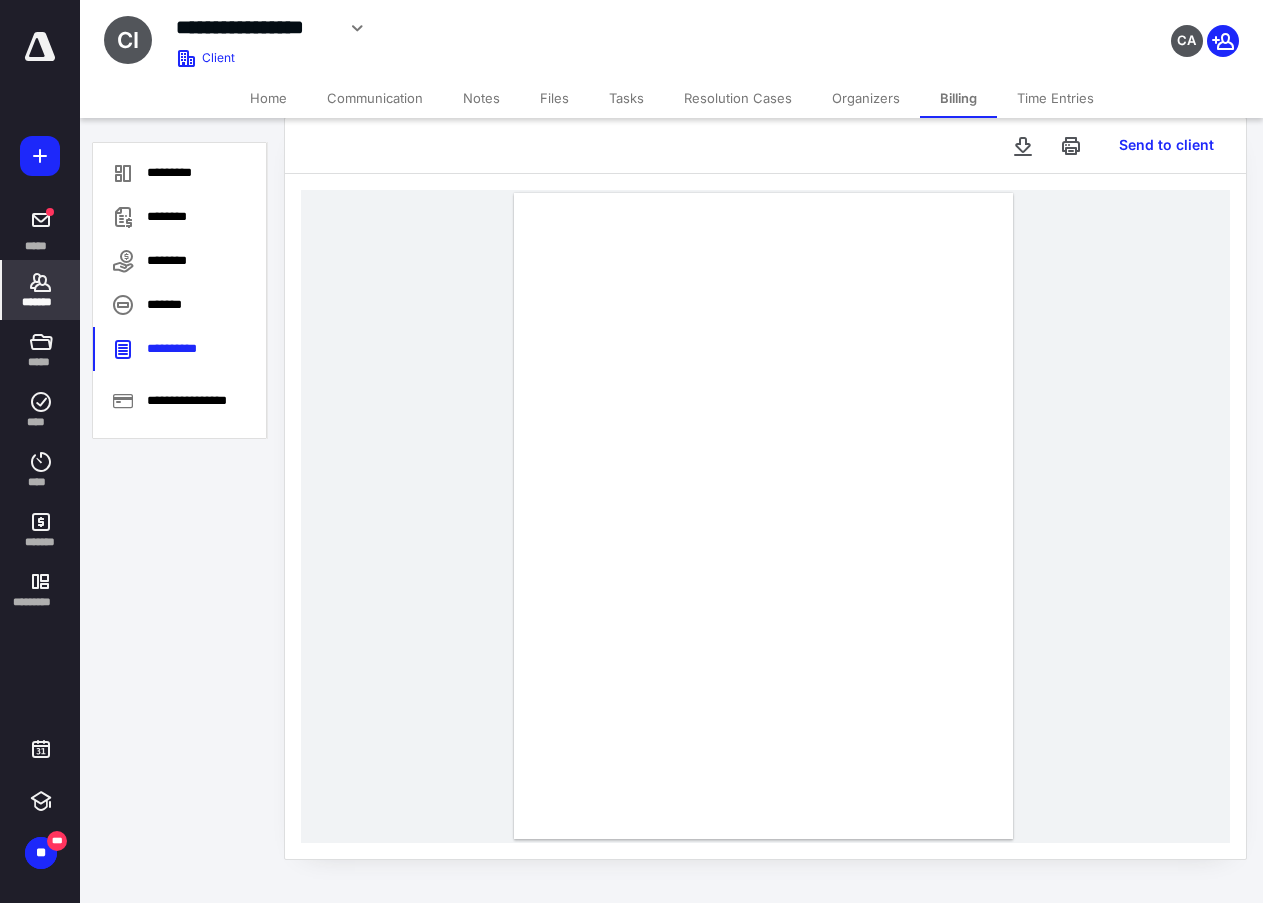 scroll, scrollTop: 0, scrollLeft: 0, axis: both 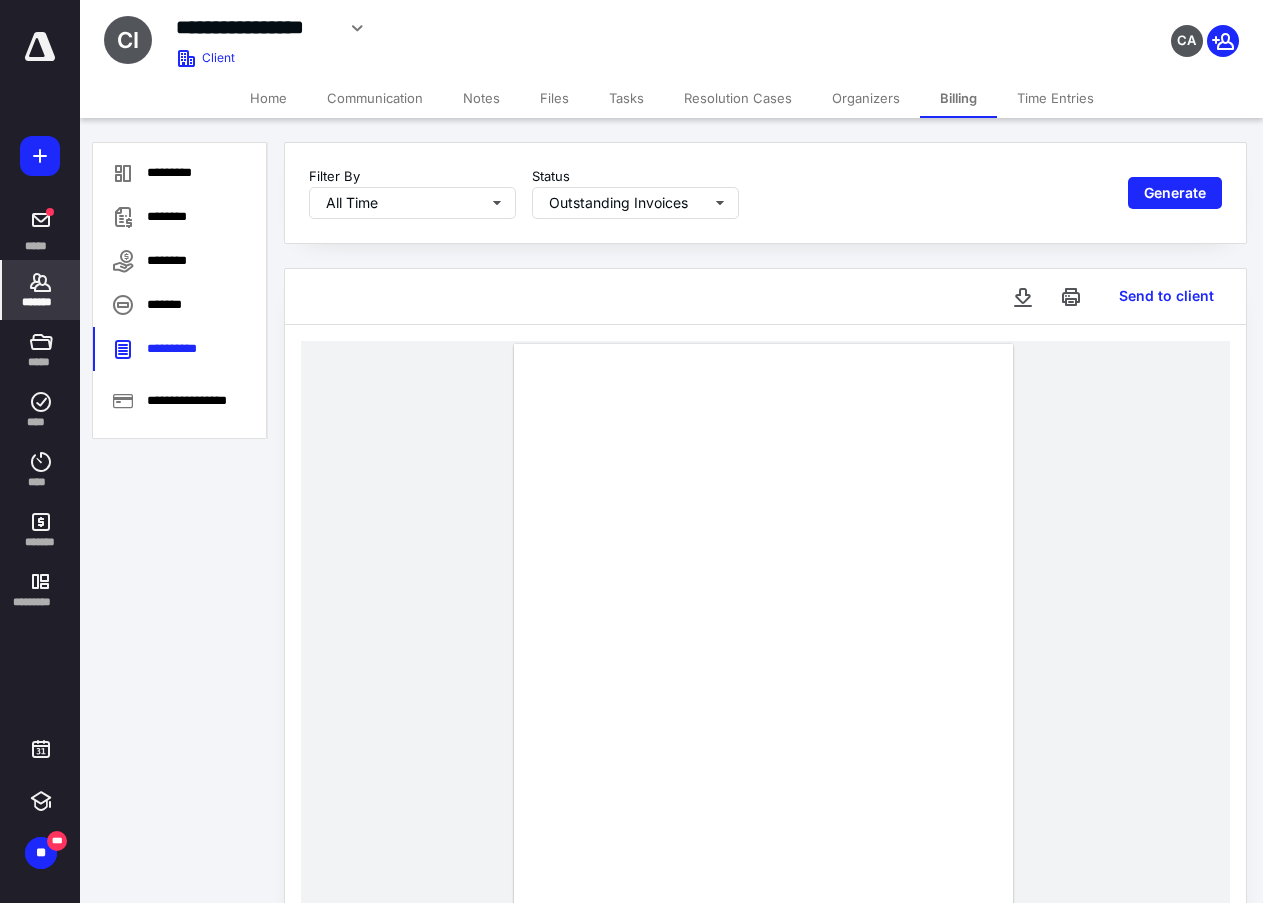 click on "*******" at bounding box center [41, 302] 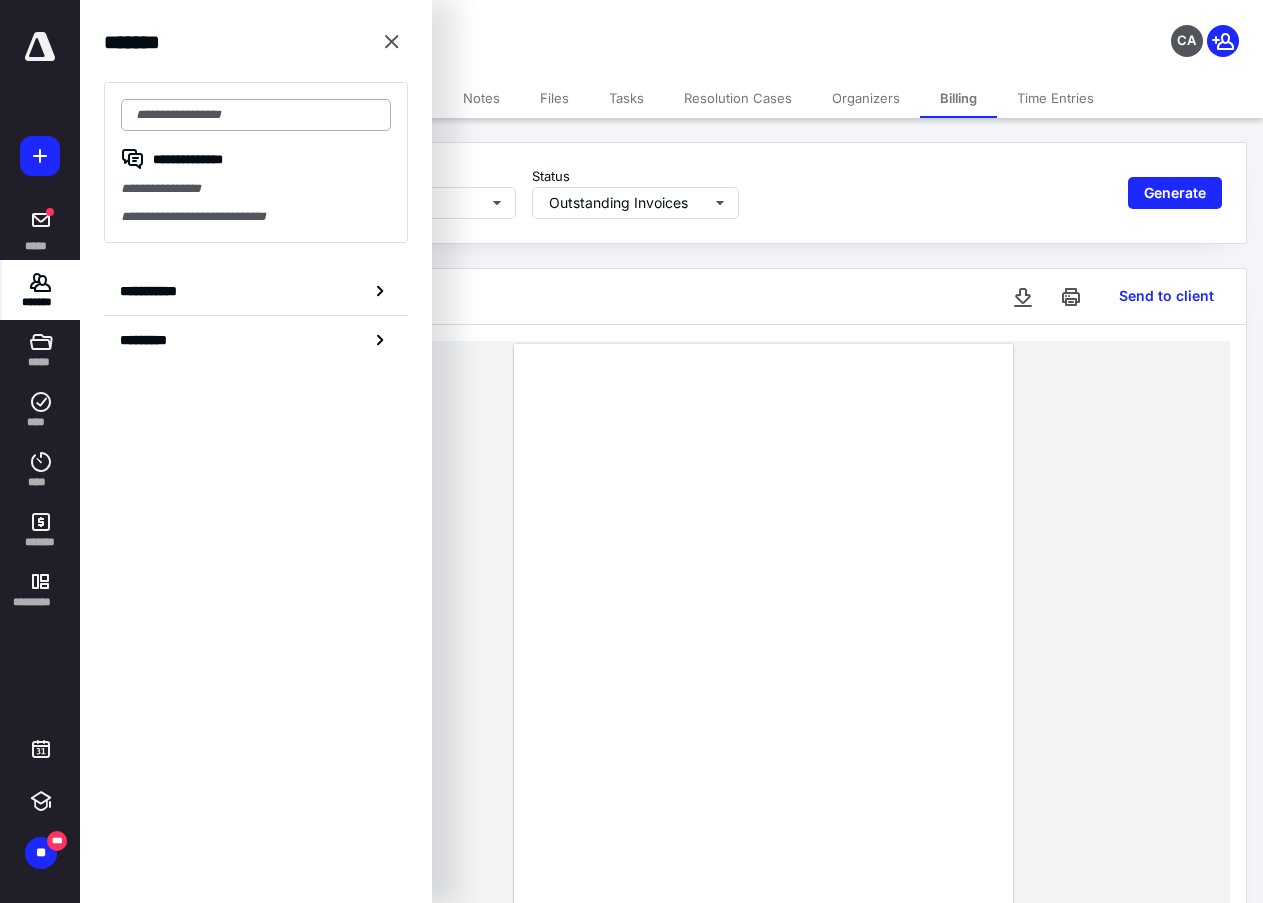 click at bounding box center [256, 115] 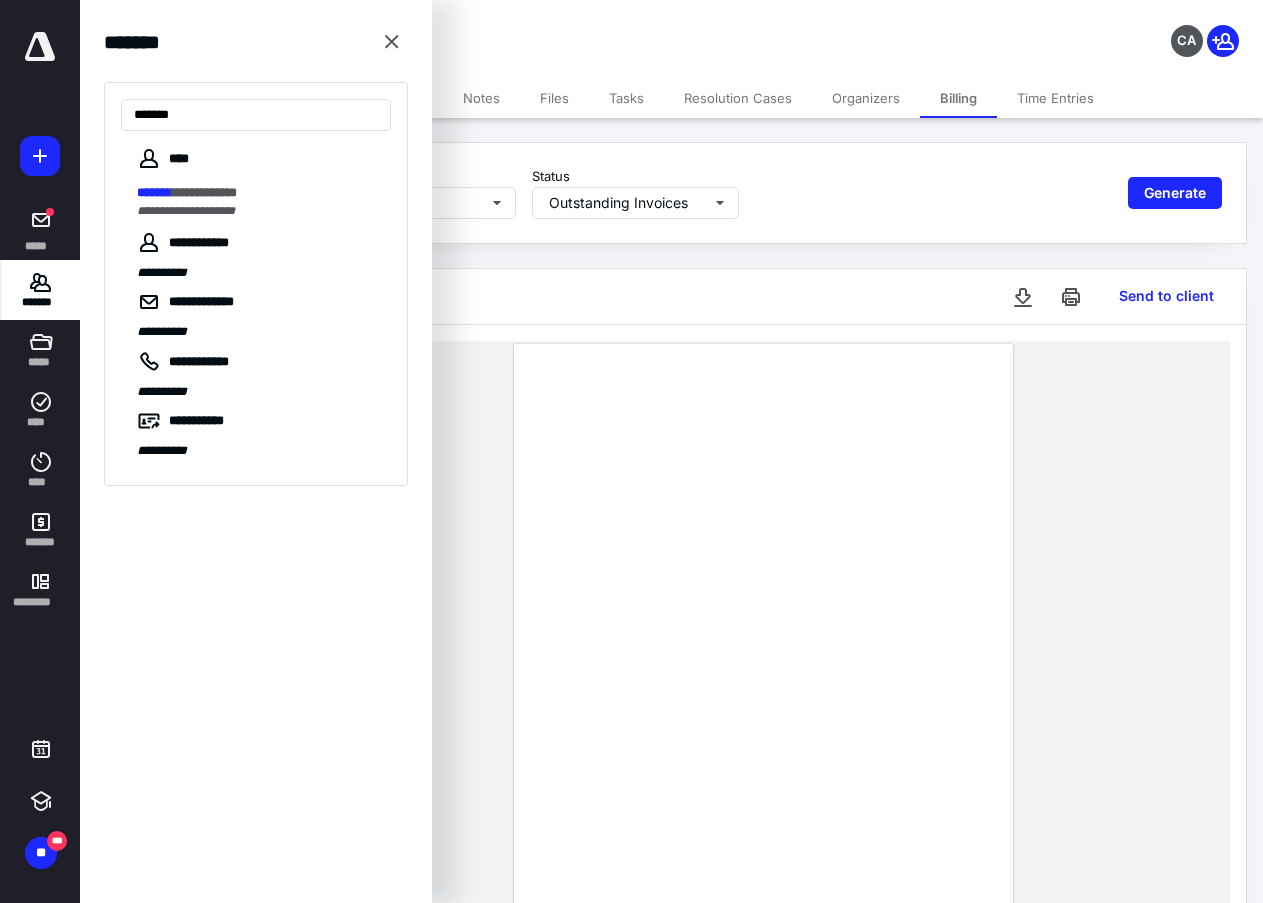 type on "*******" 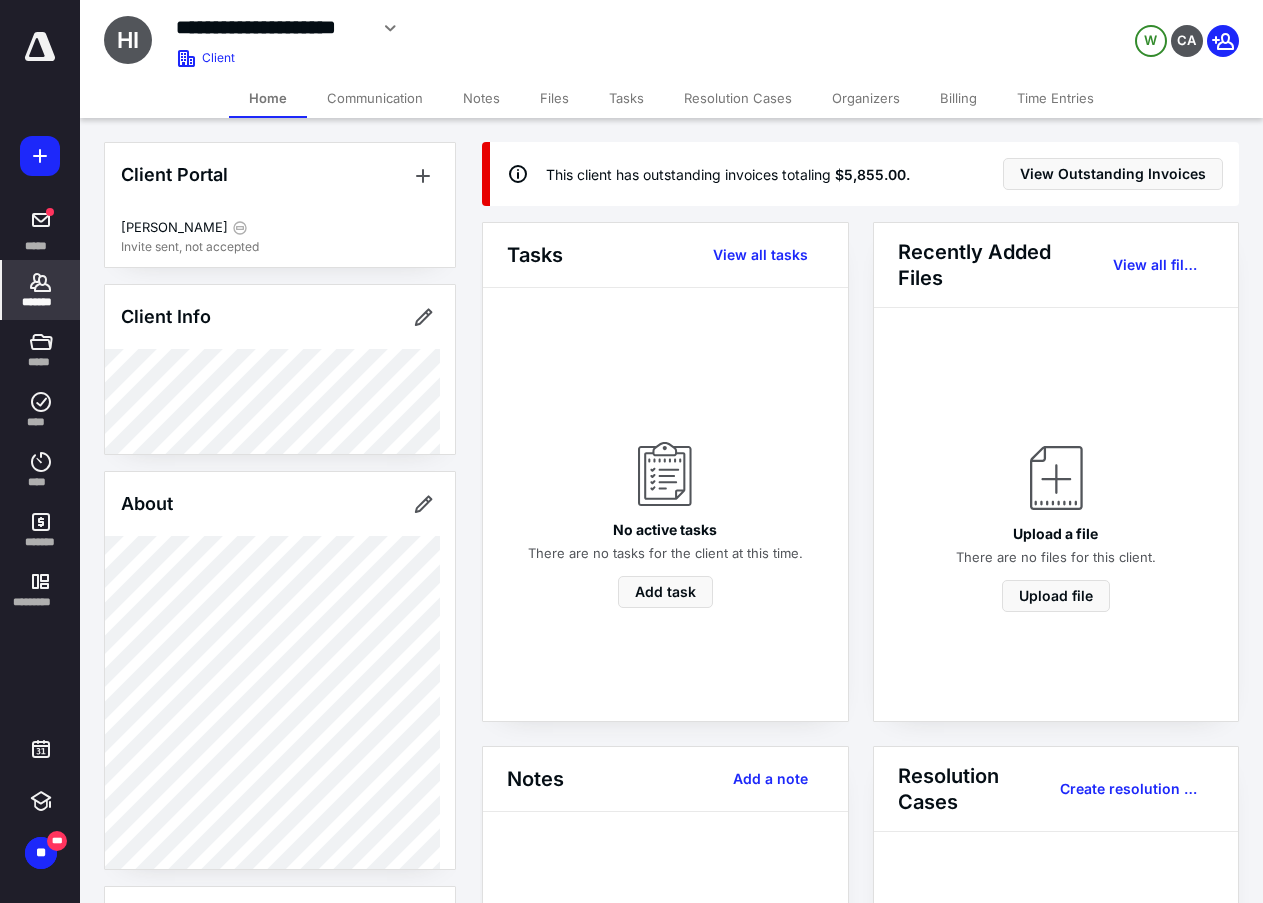 click on "Billing" at bounding box center (958, 98) 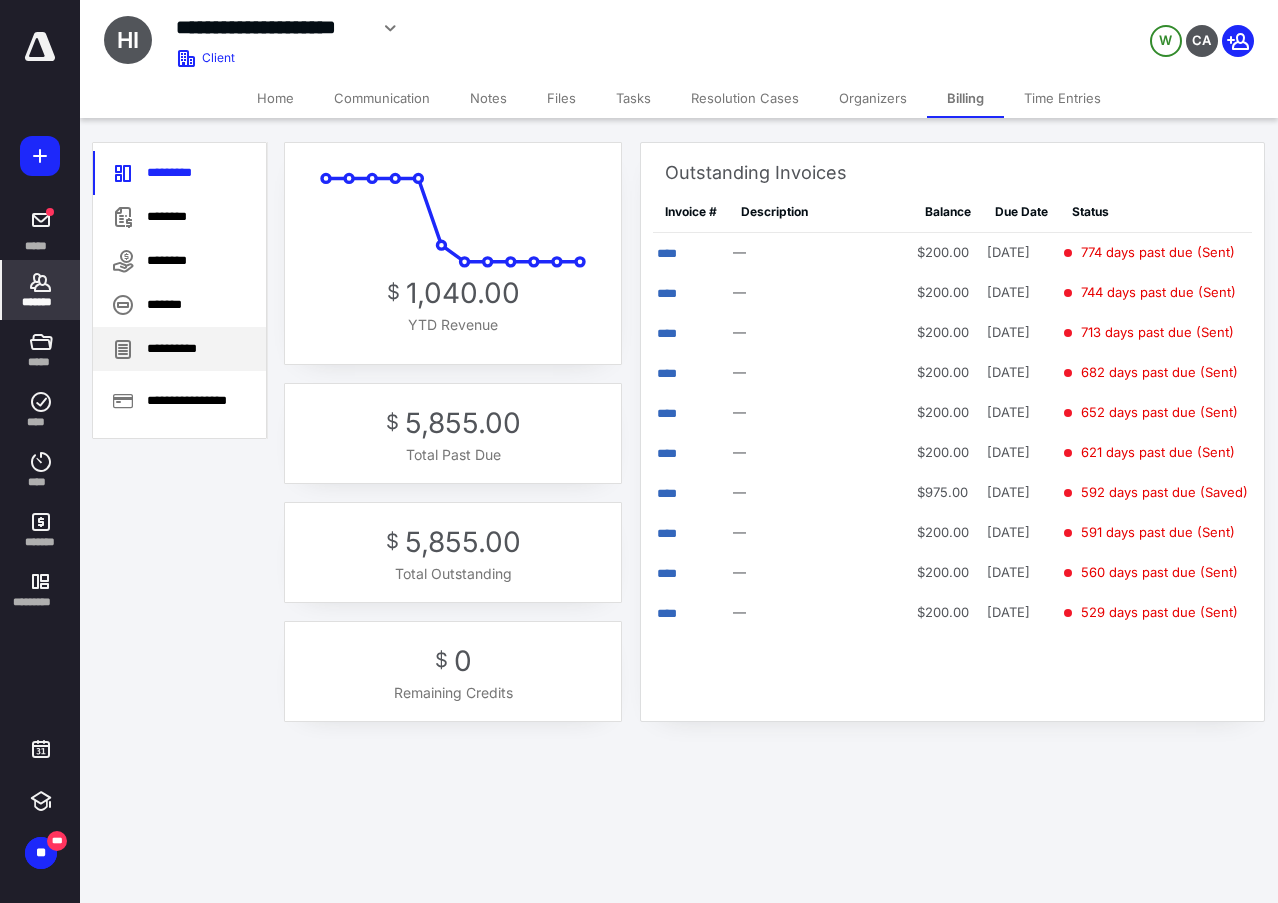 click on "**********" at bounding box center [179, 349] 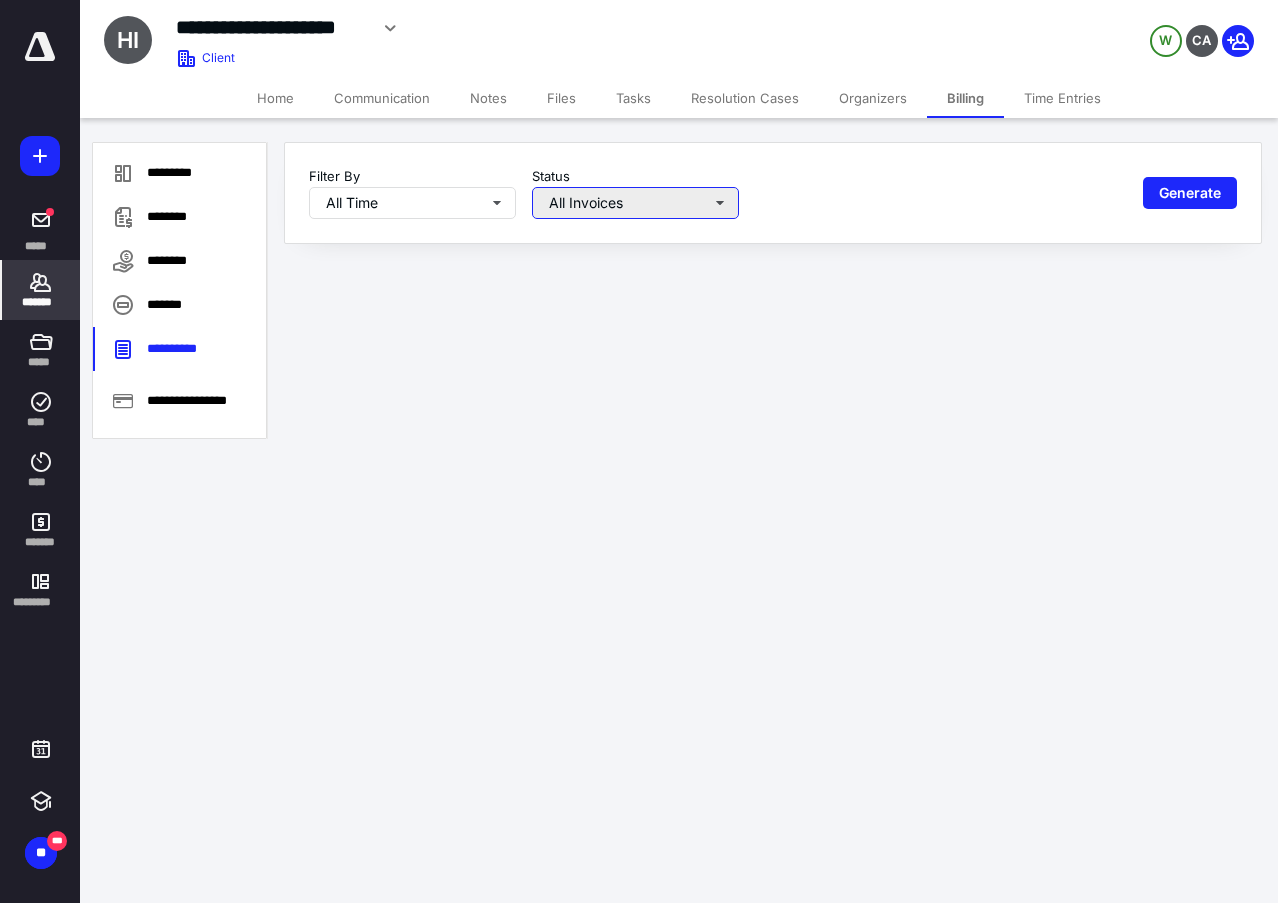 click on "All Invoices" at bounding box center (635, 203) 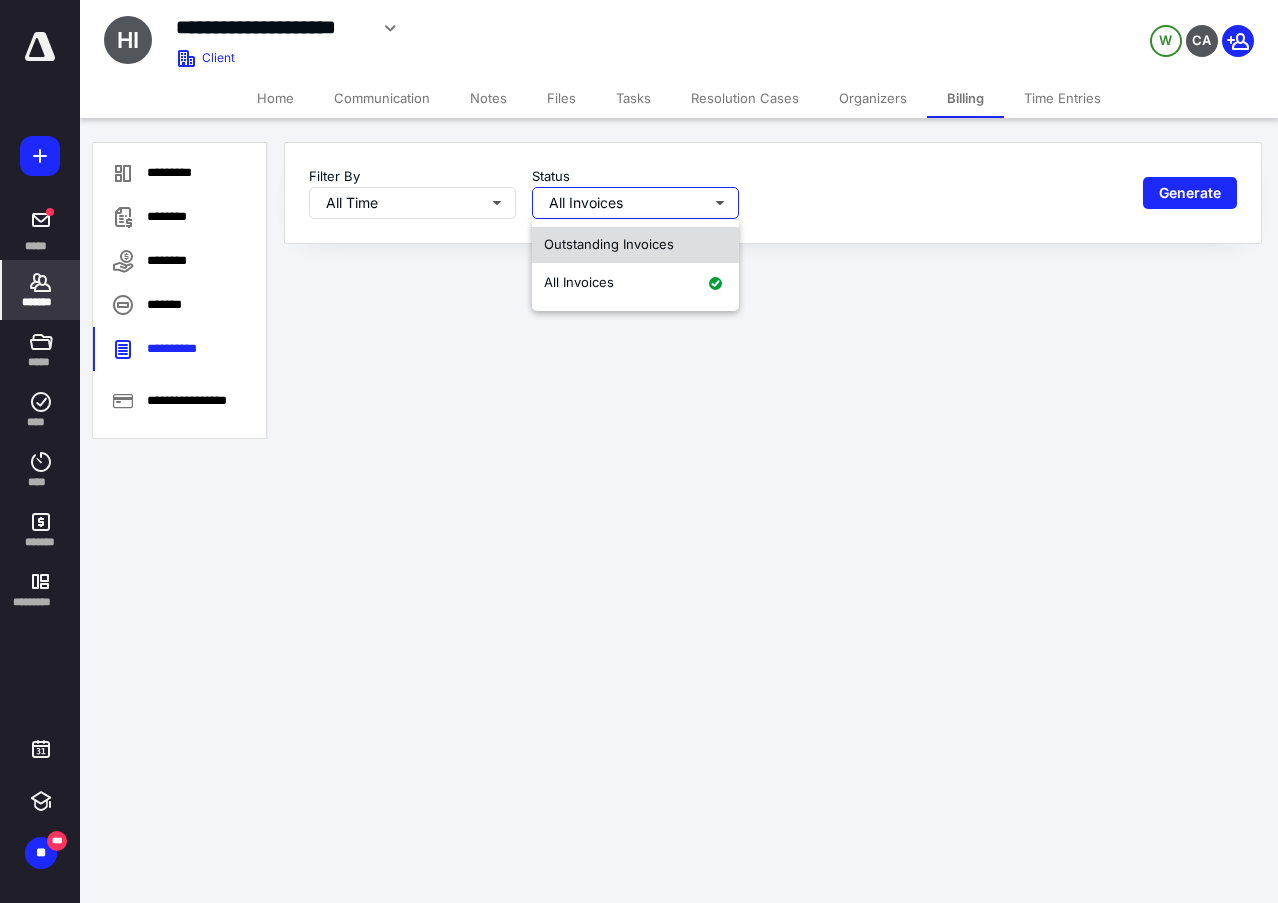 click on "Outstanding Invoices" at bounding box center (609, 244) 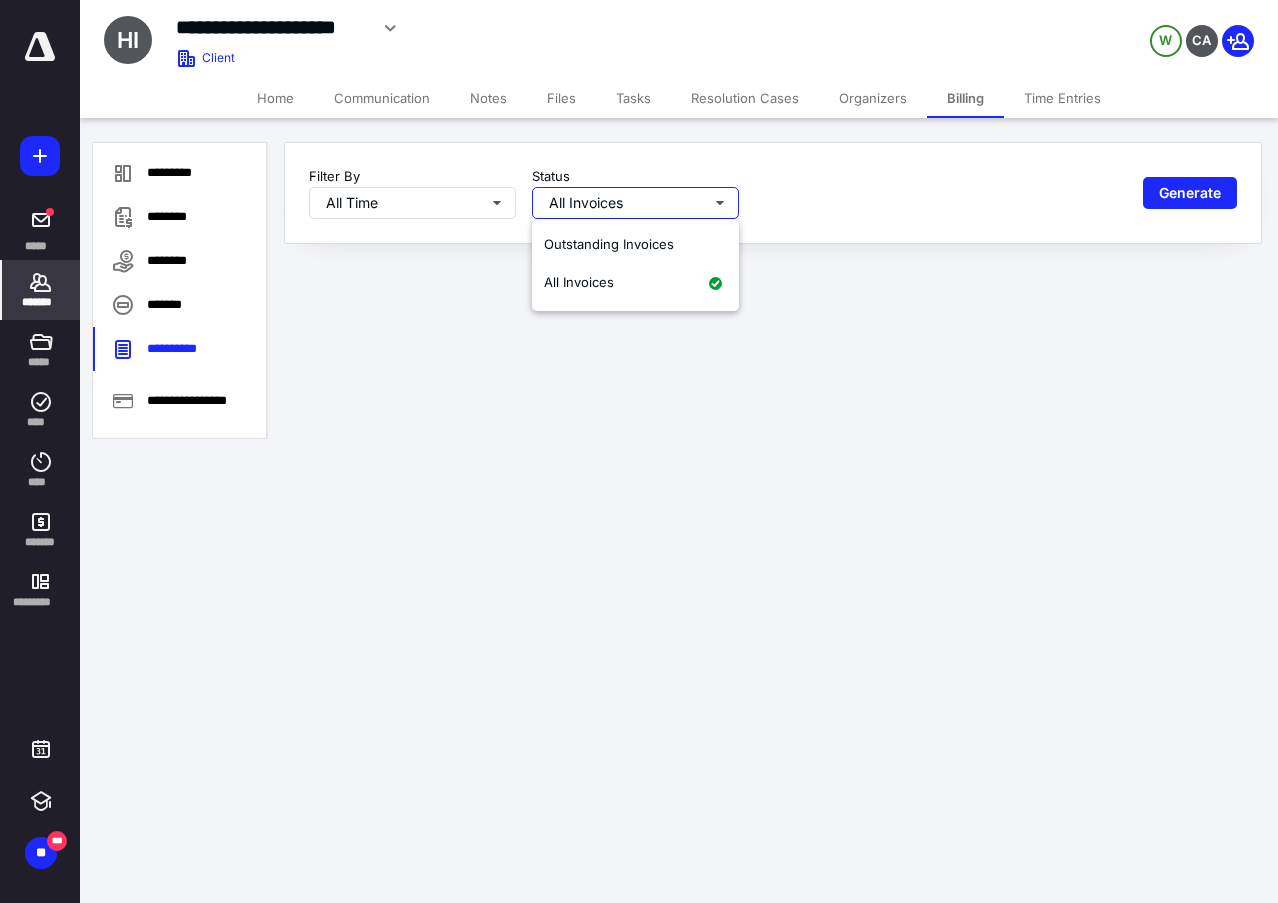 type 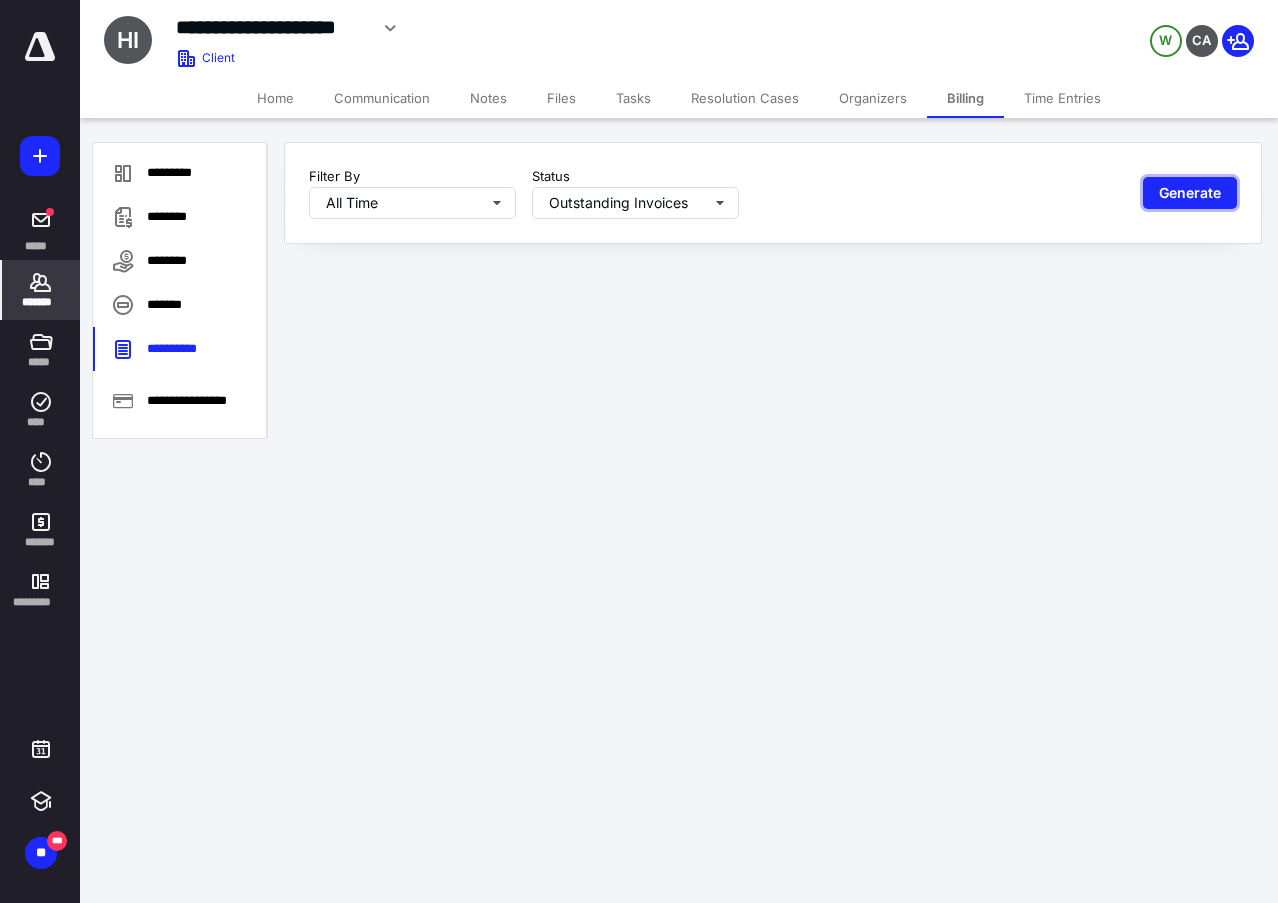 type 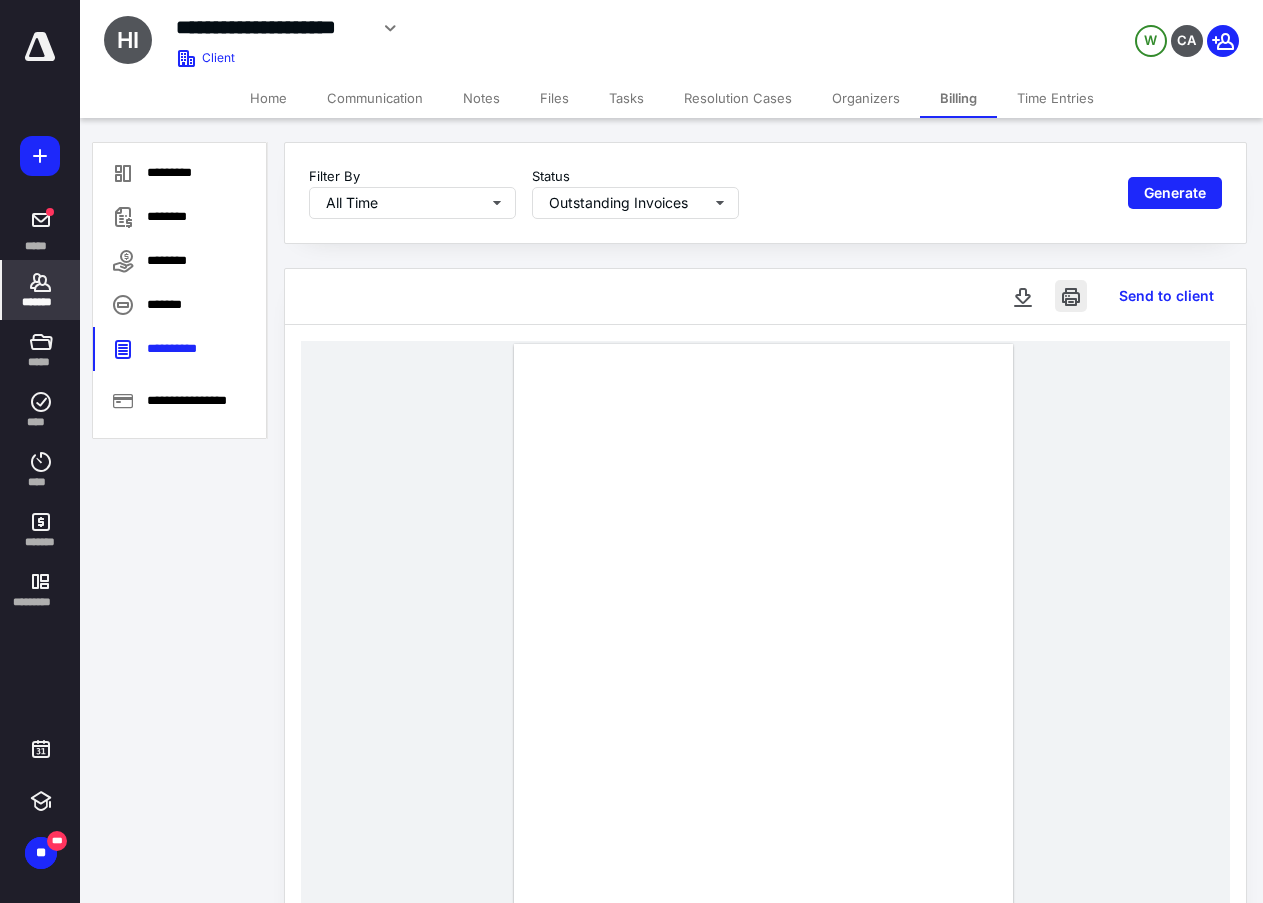 click at bounding box center [1071, 296] 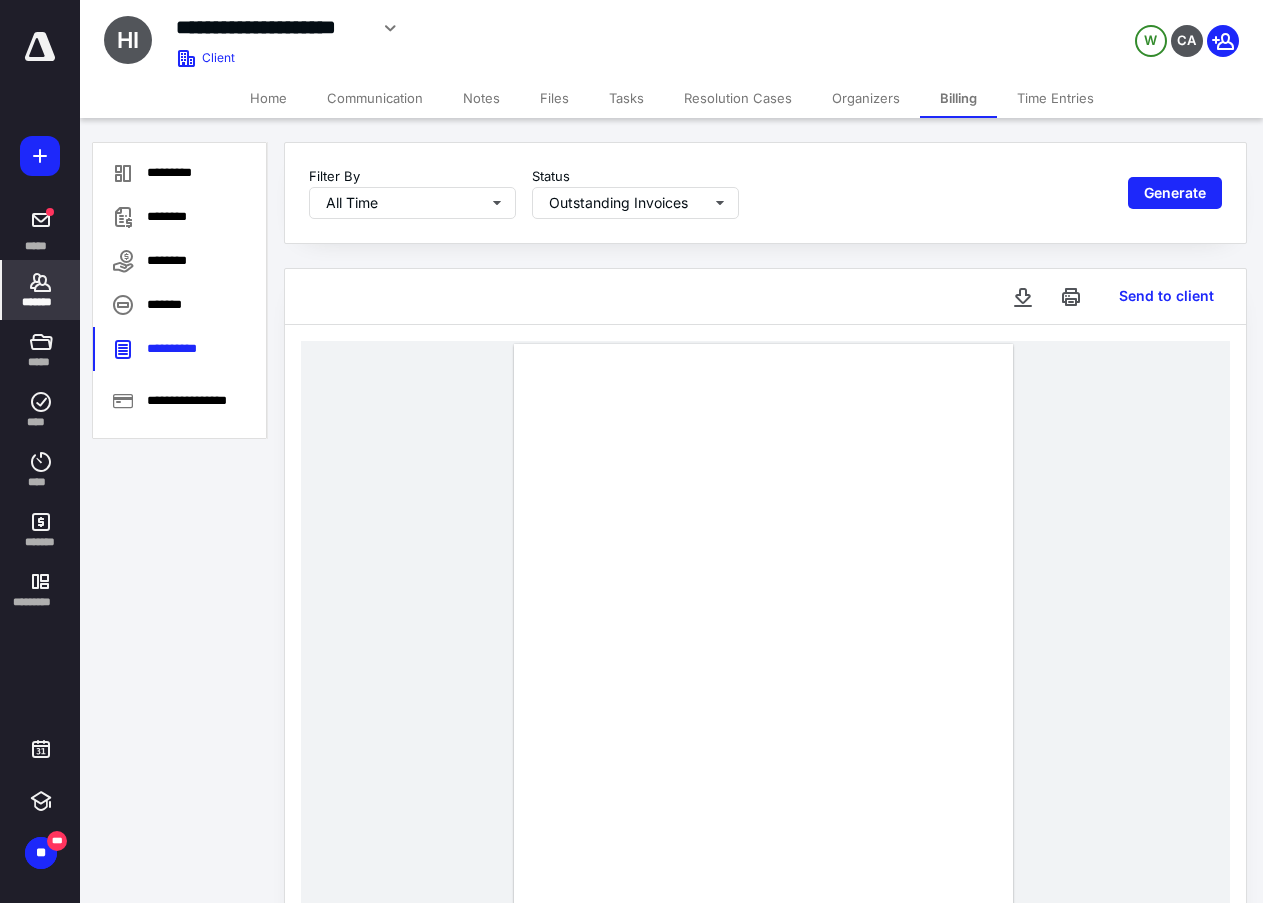 click 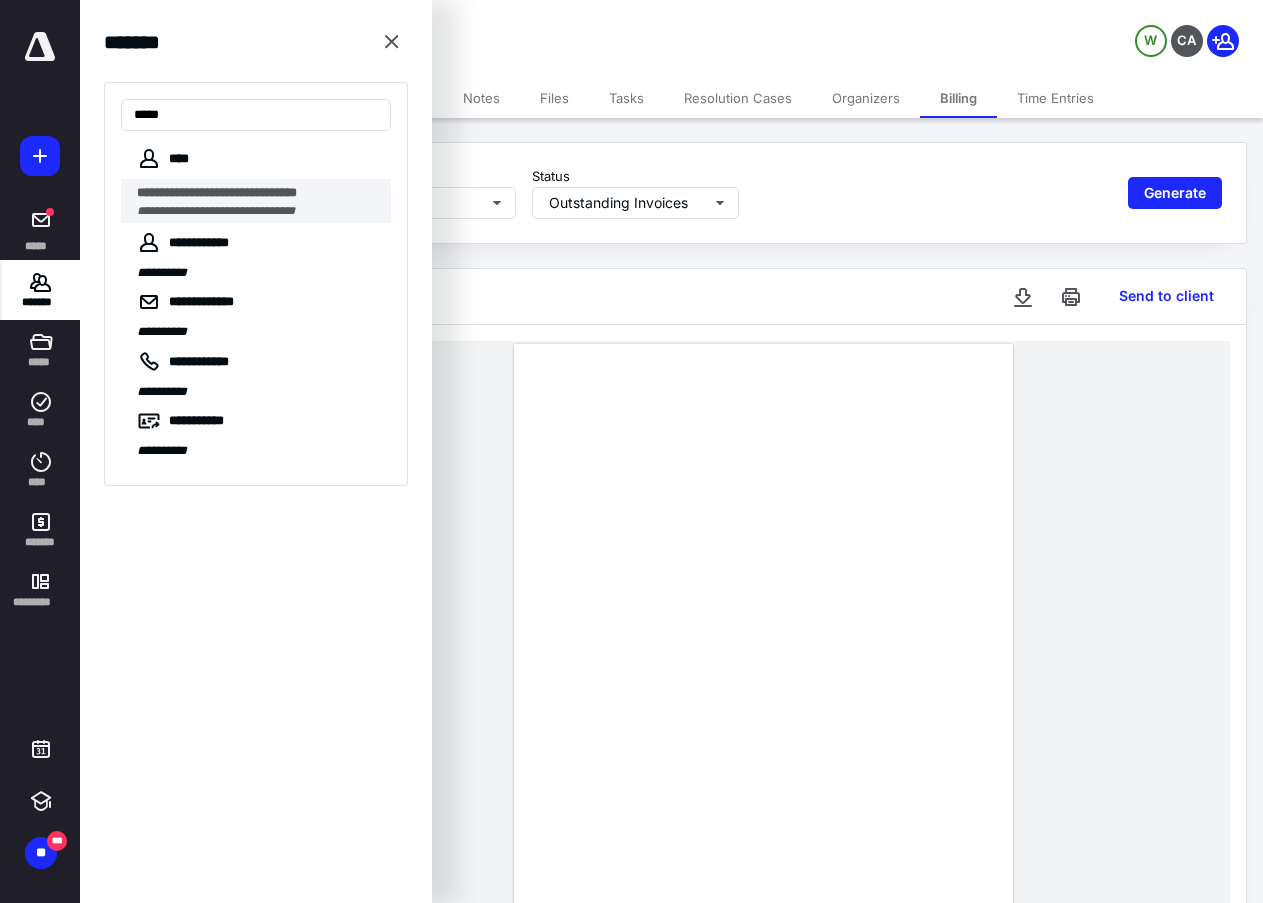 type on "****" 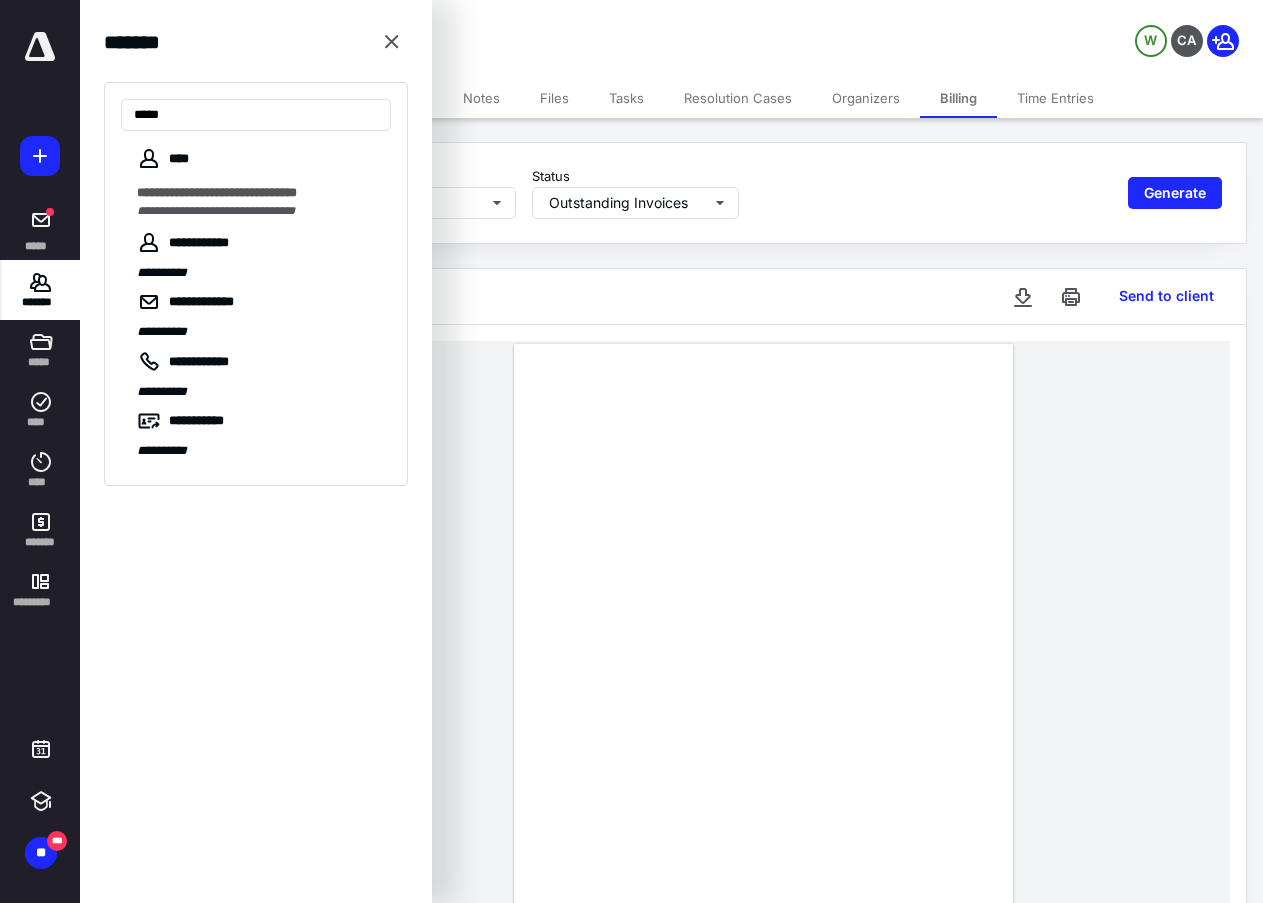 click on "**********" at bounding box center [216, 211] 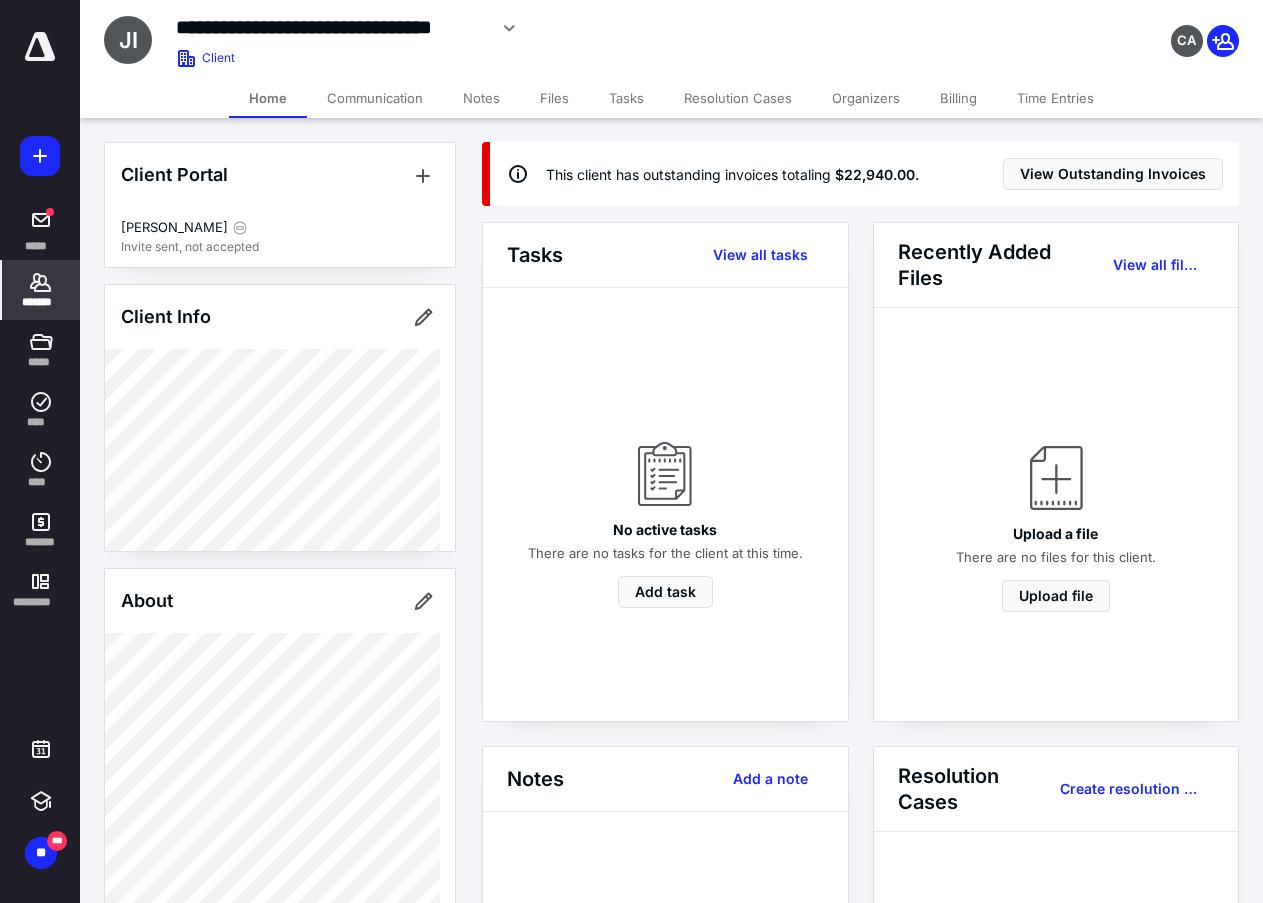 drag, startPoint x: 967, startPoint y: 93, endPoint x: 962, endPoint y: 103, distance: 11.18034 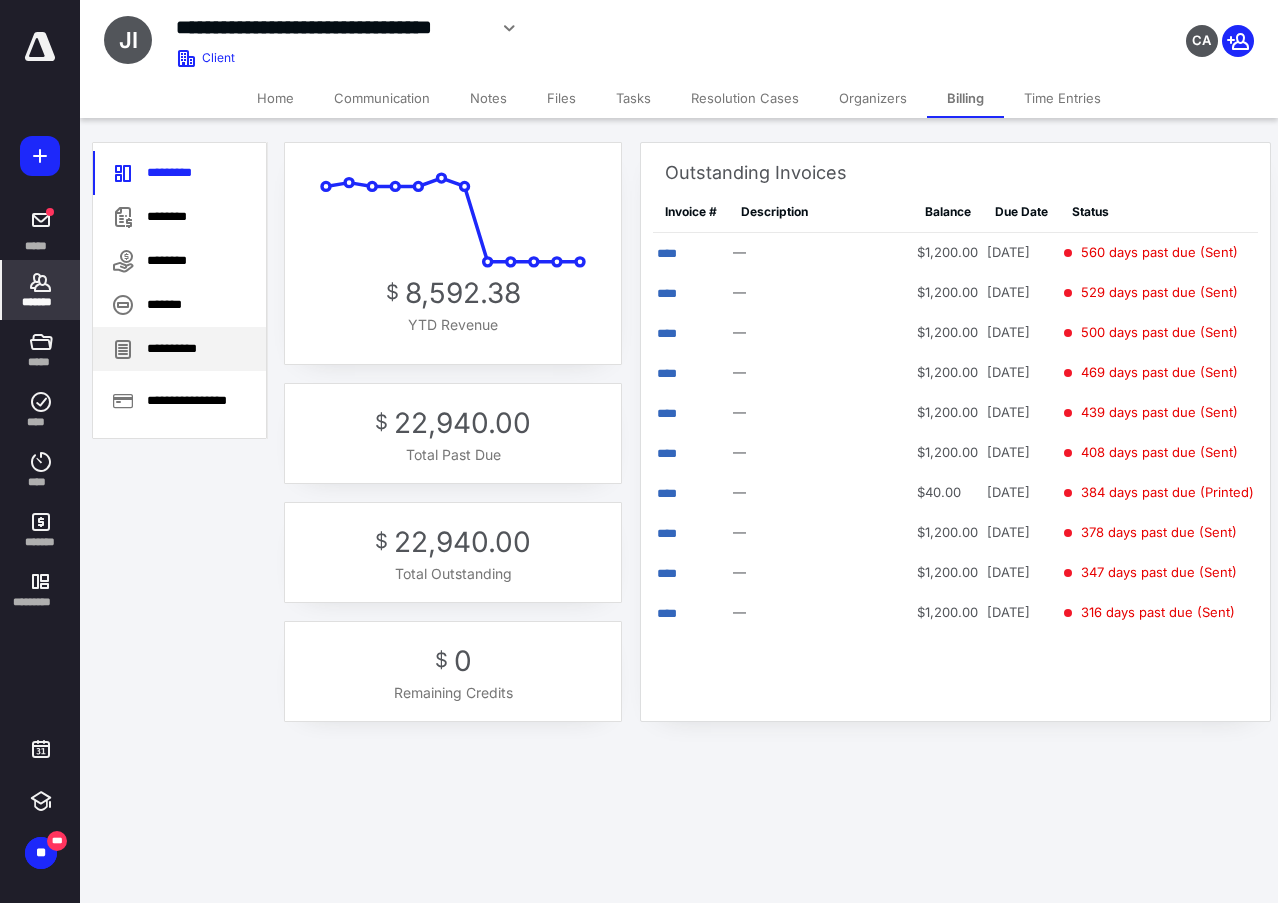 click on "**********" at bounding box center [179, 349] 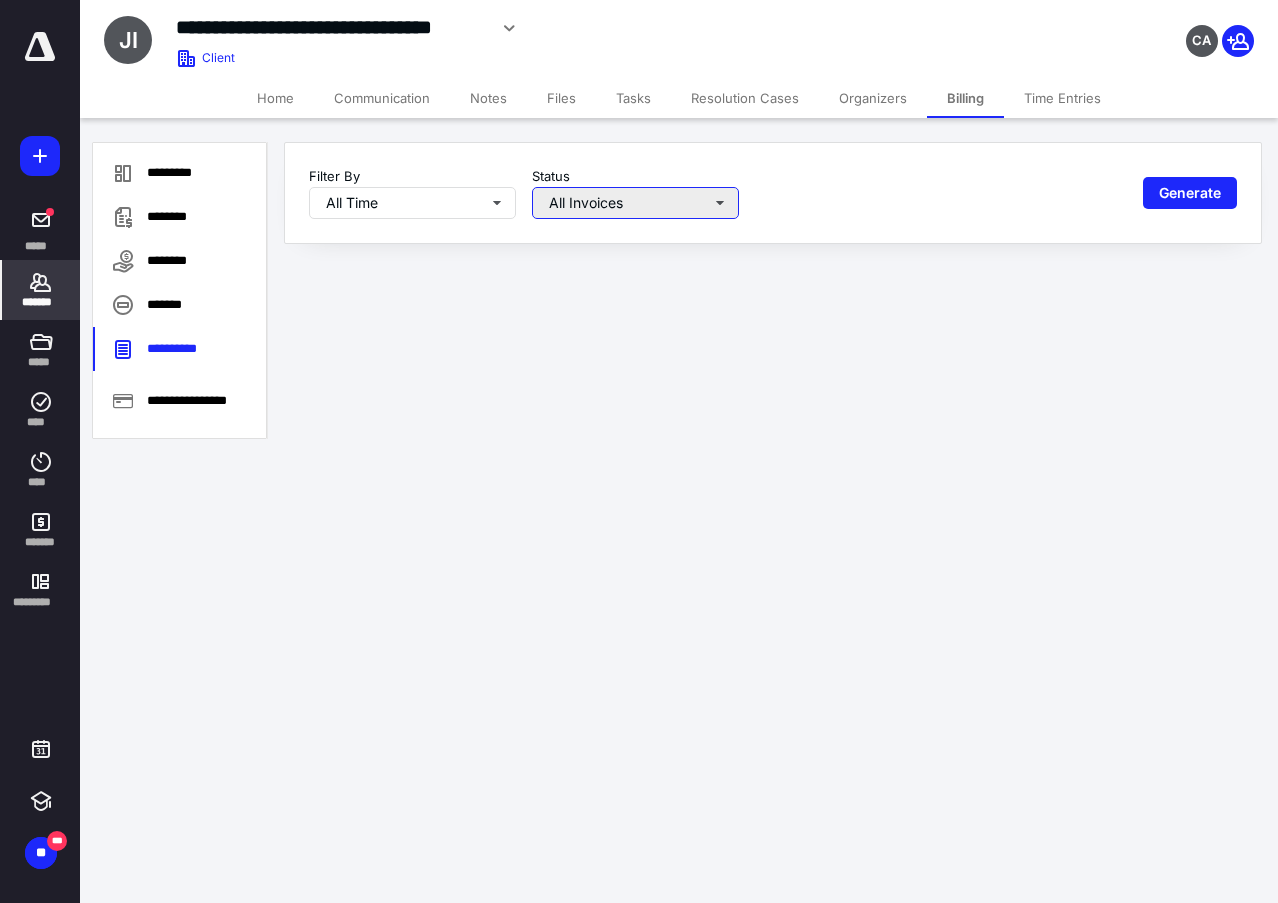 click on "All Invoices" at bounding box center (635, 203) 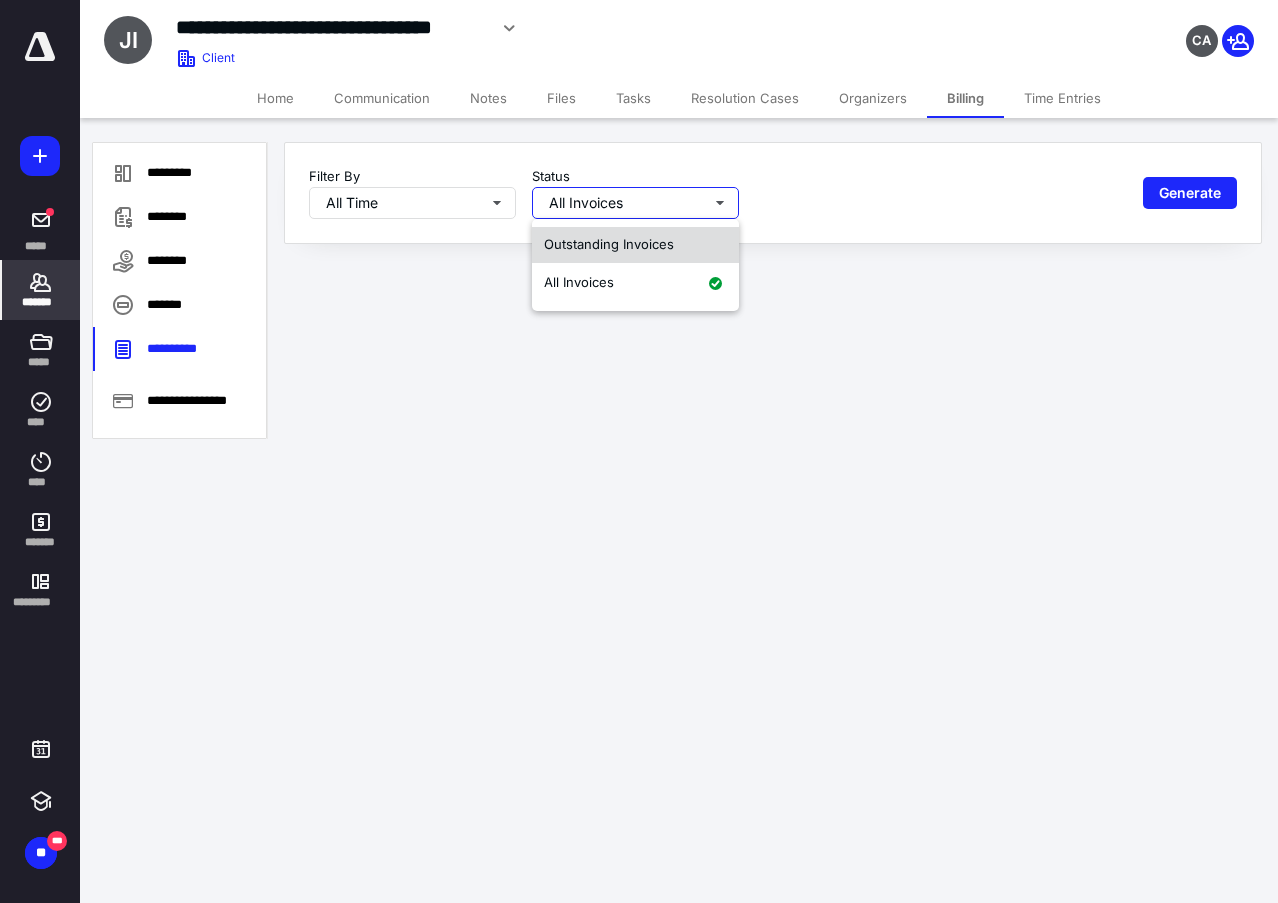click on "Outstanding Invoices" at bounding box center [635, 245] 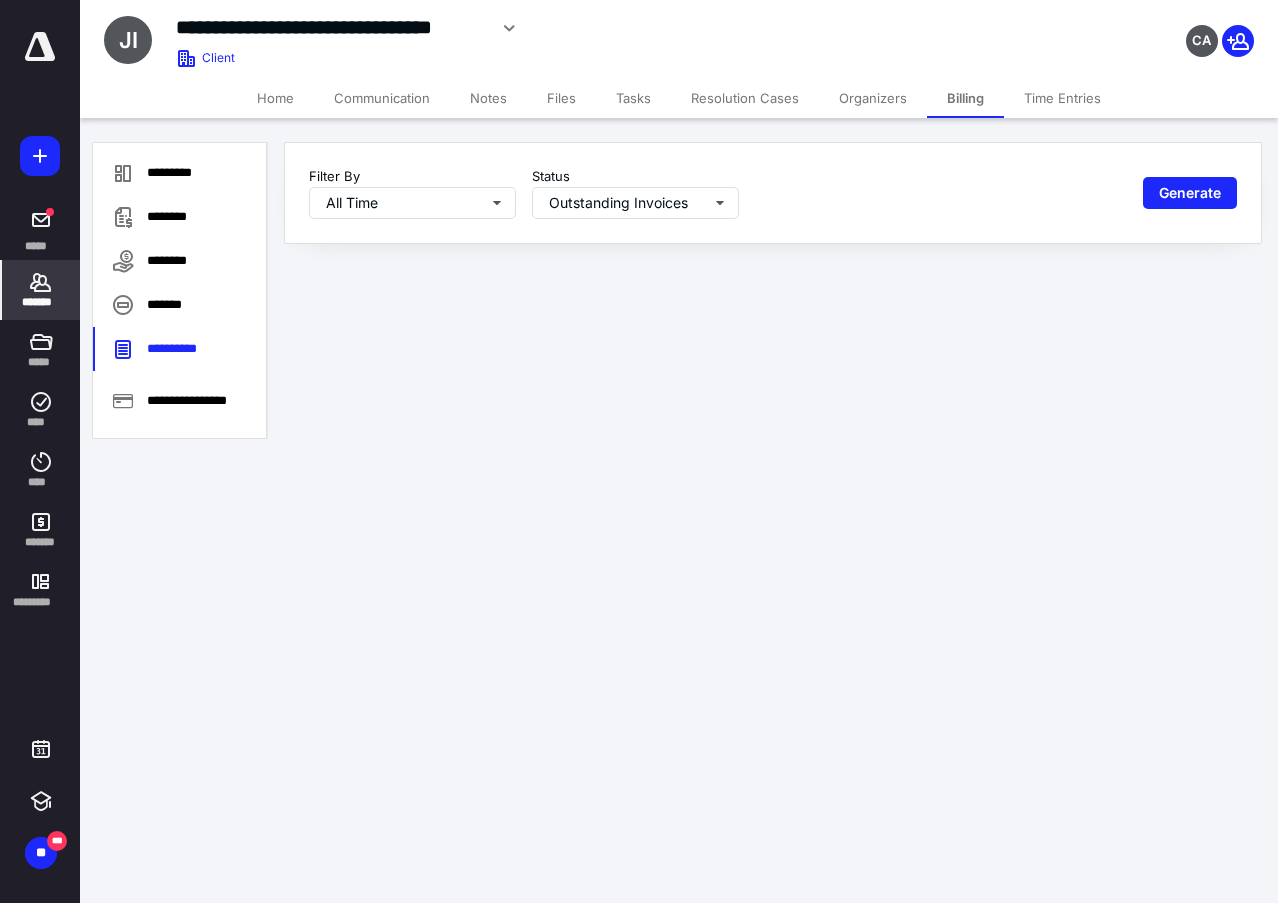 drag, startPoint x: 1186, startPoint y: 193, endPoint x: 1094, endPoint y: 254, distance: 110.38569 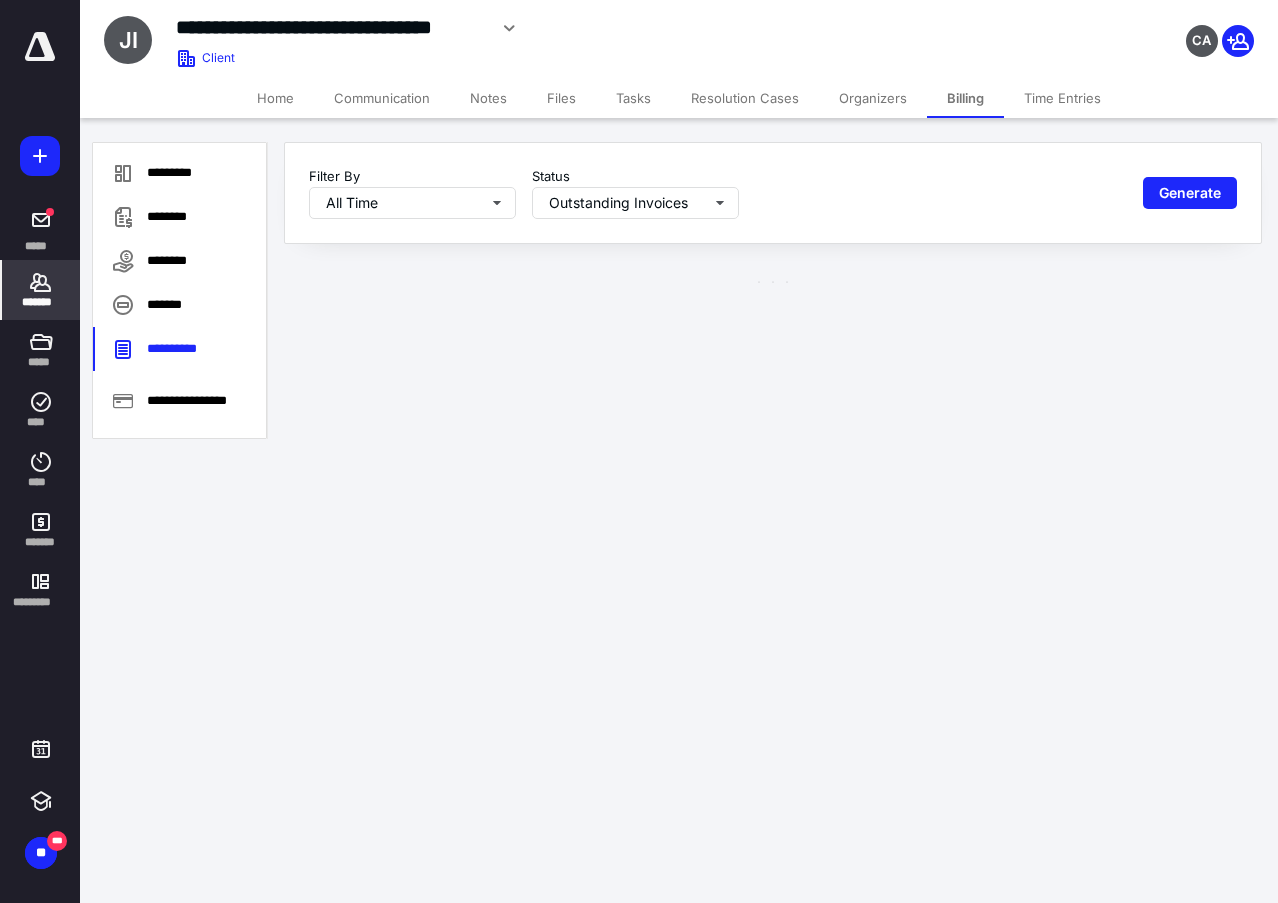 type 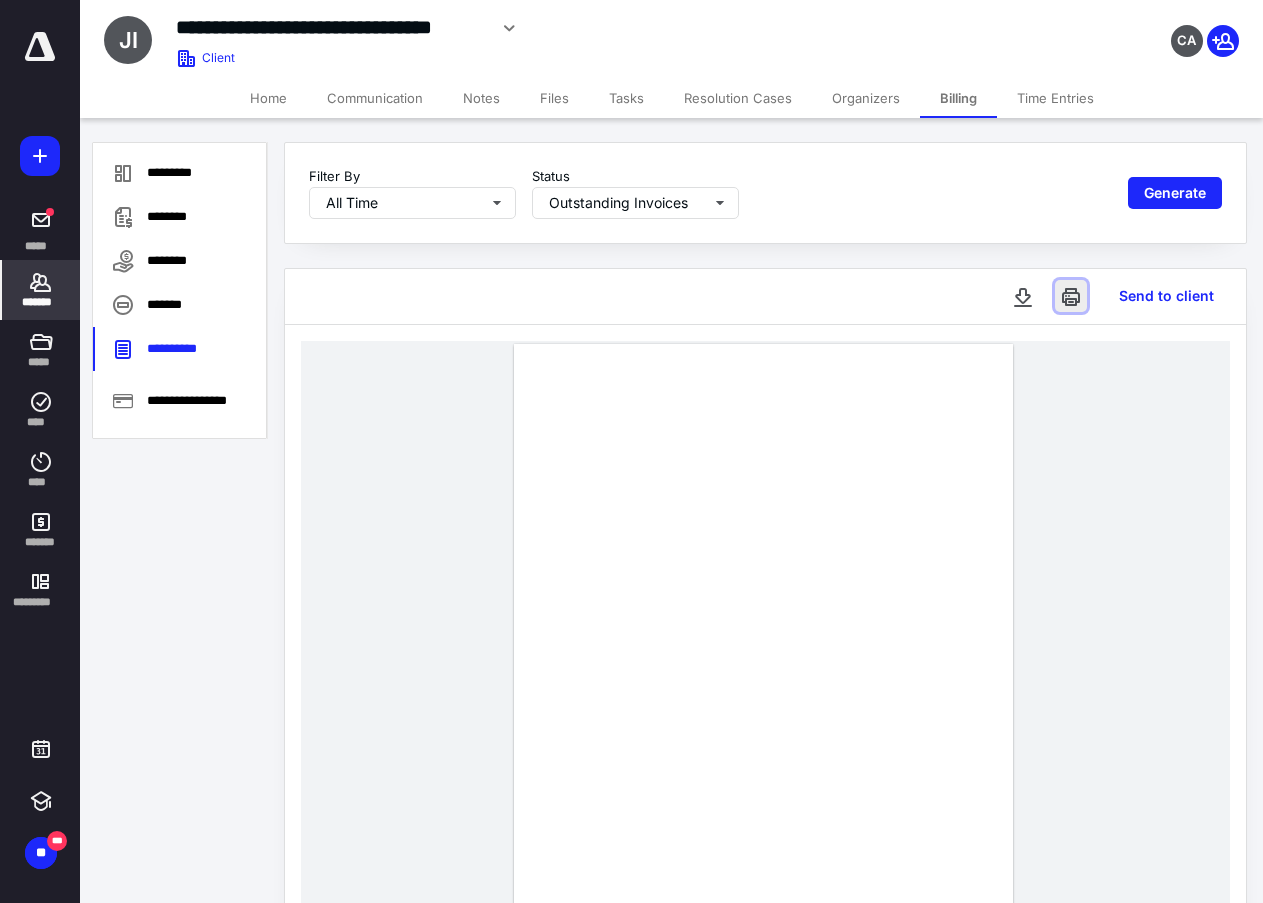 click at bounding box center [1071, 296] 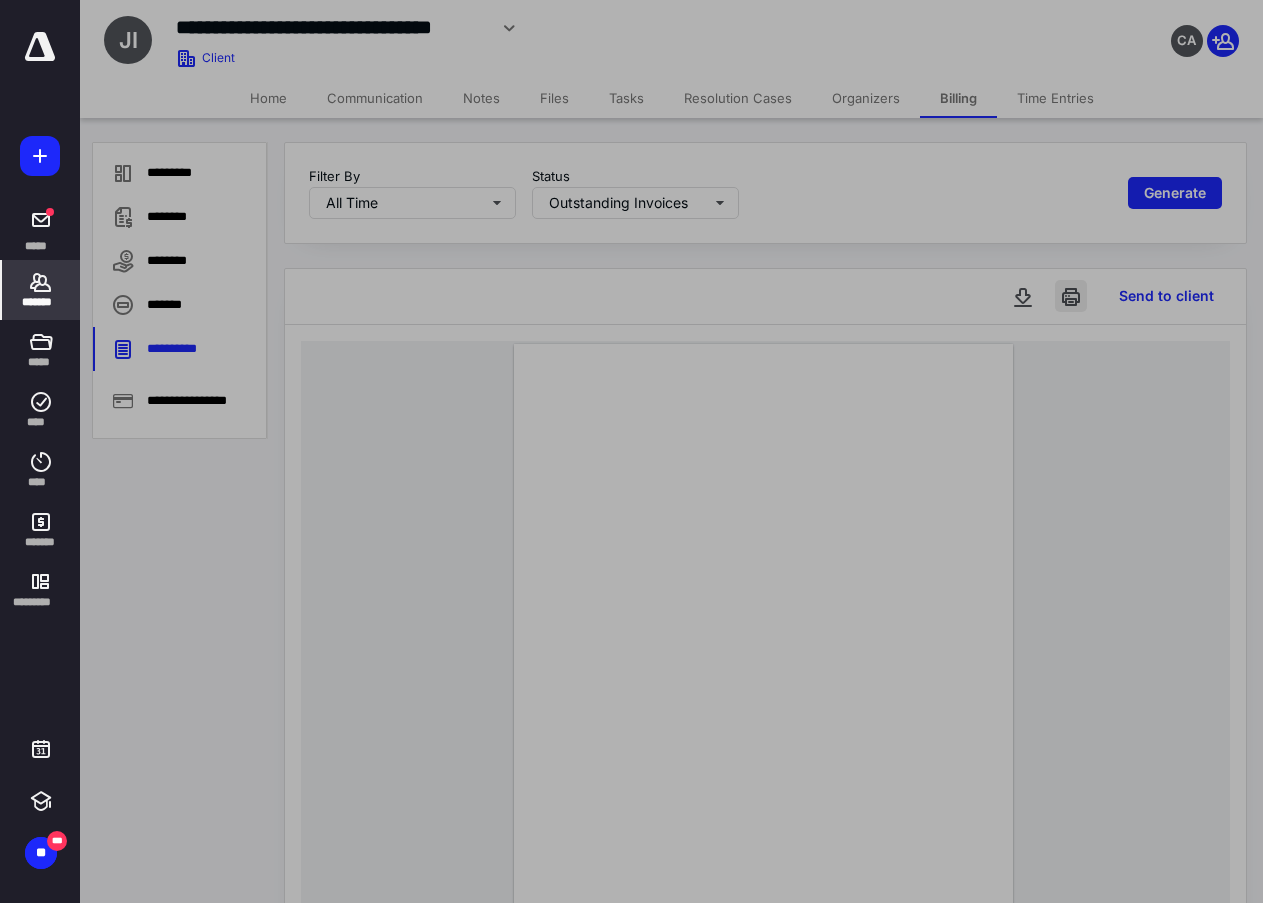 scroll, scrollTop: 0, scrollLeft: 0, axis: both 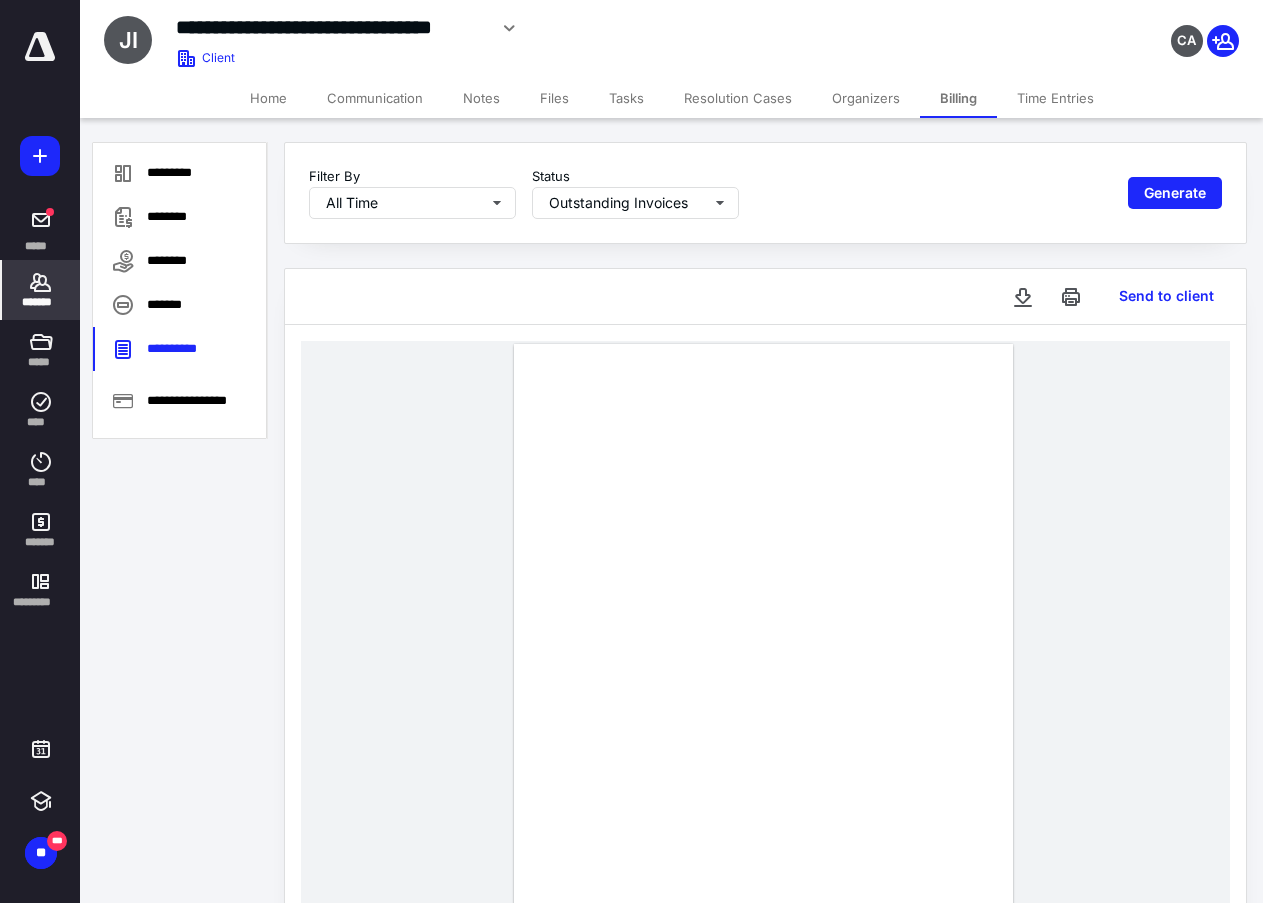 click on "*******" at bounding box center [41, 302] 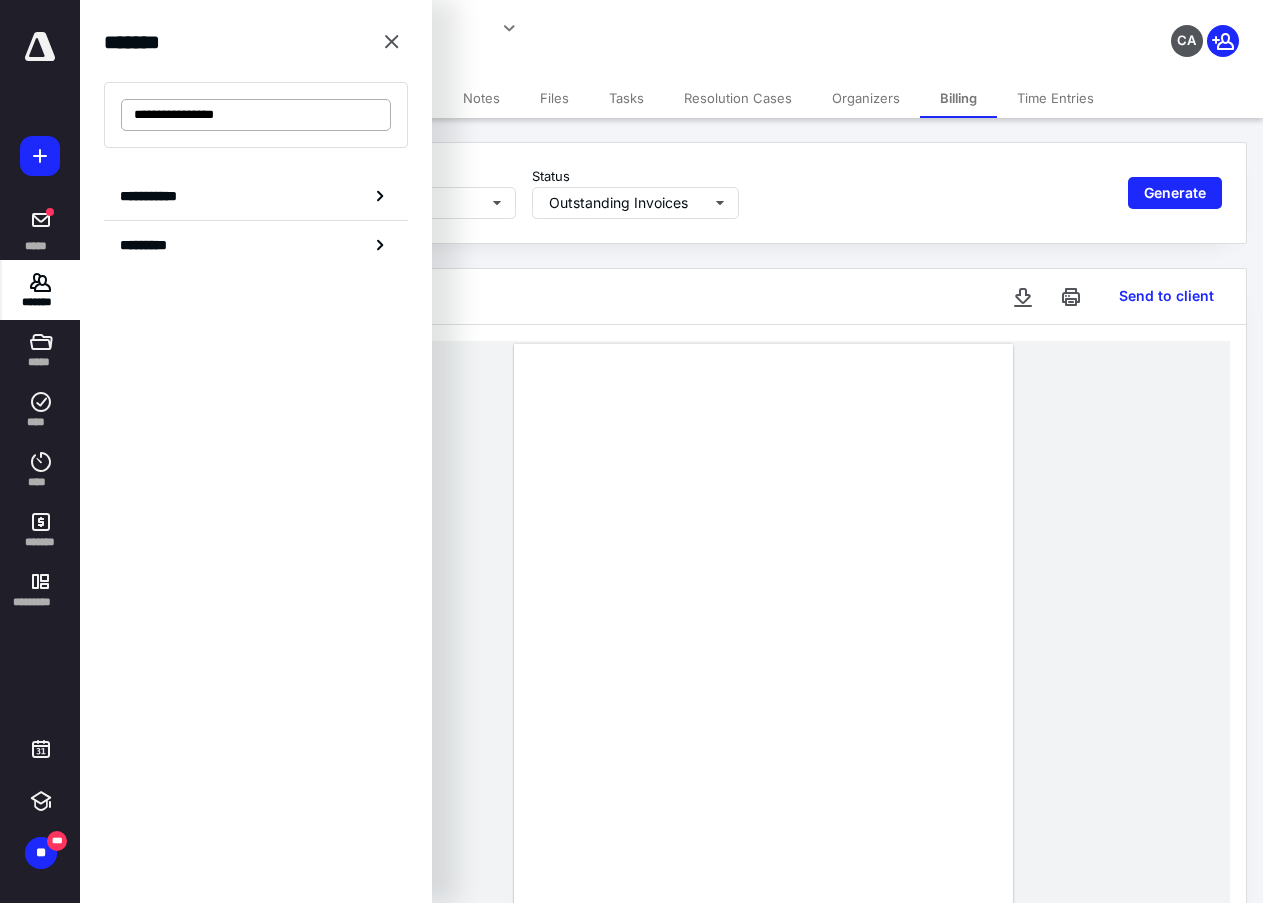 type on "**********" 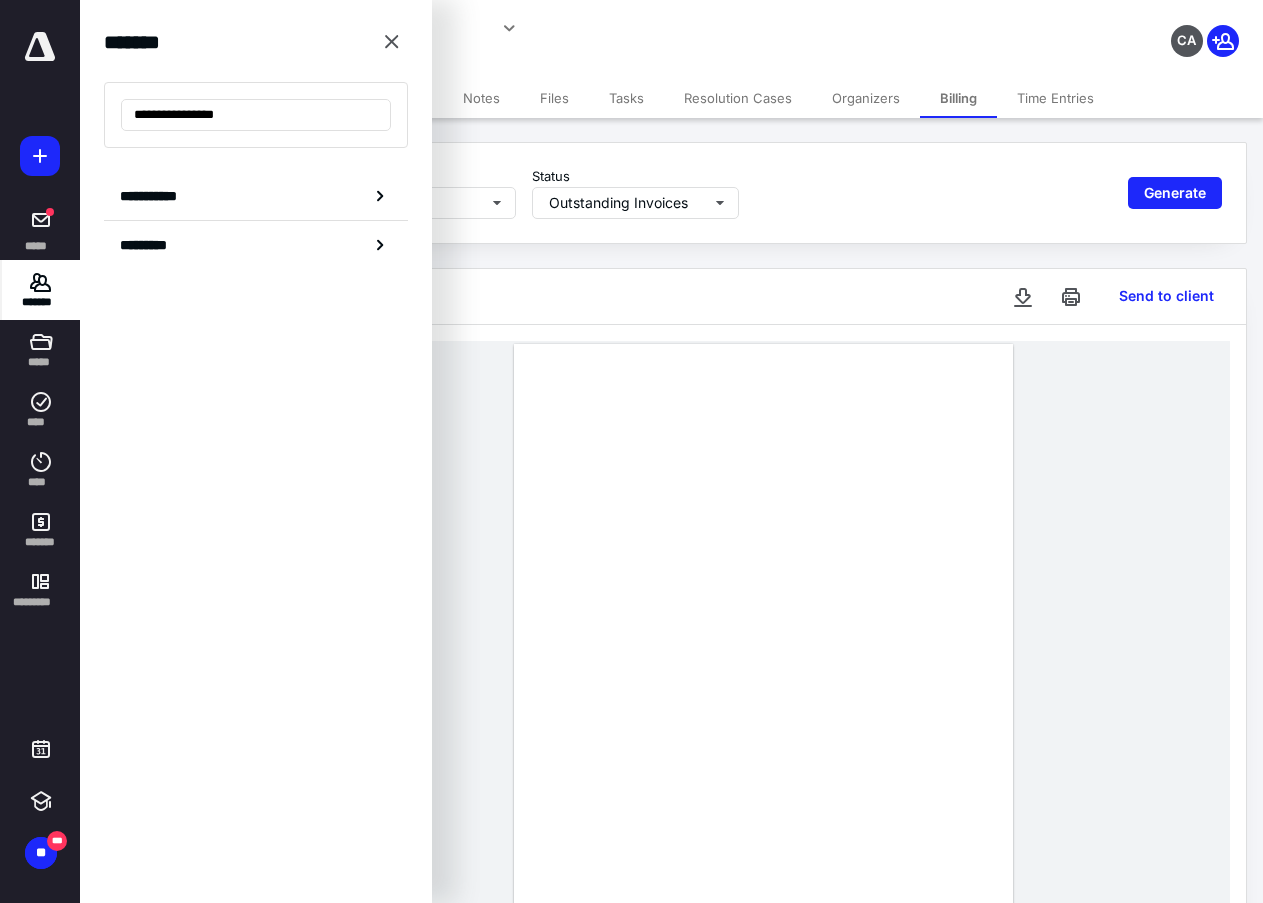 drag, startPoint x: 256, startPoint y: 114, endPoint x: -3, endPoint y: 78, distance: 261.48996 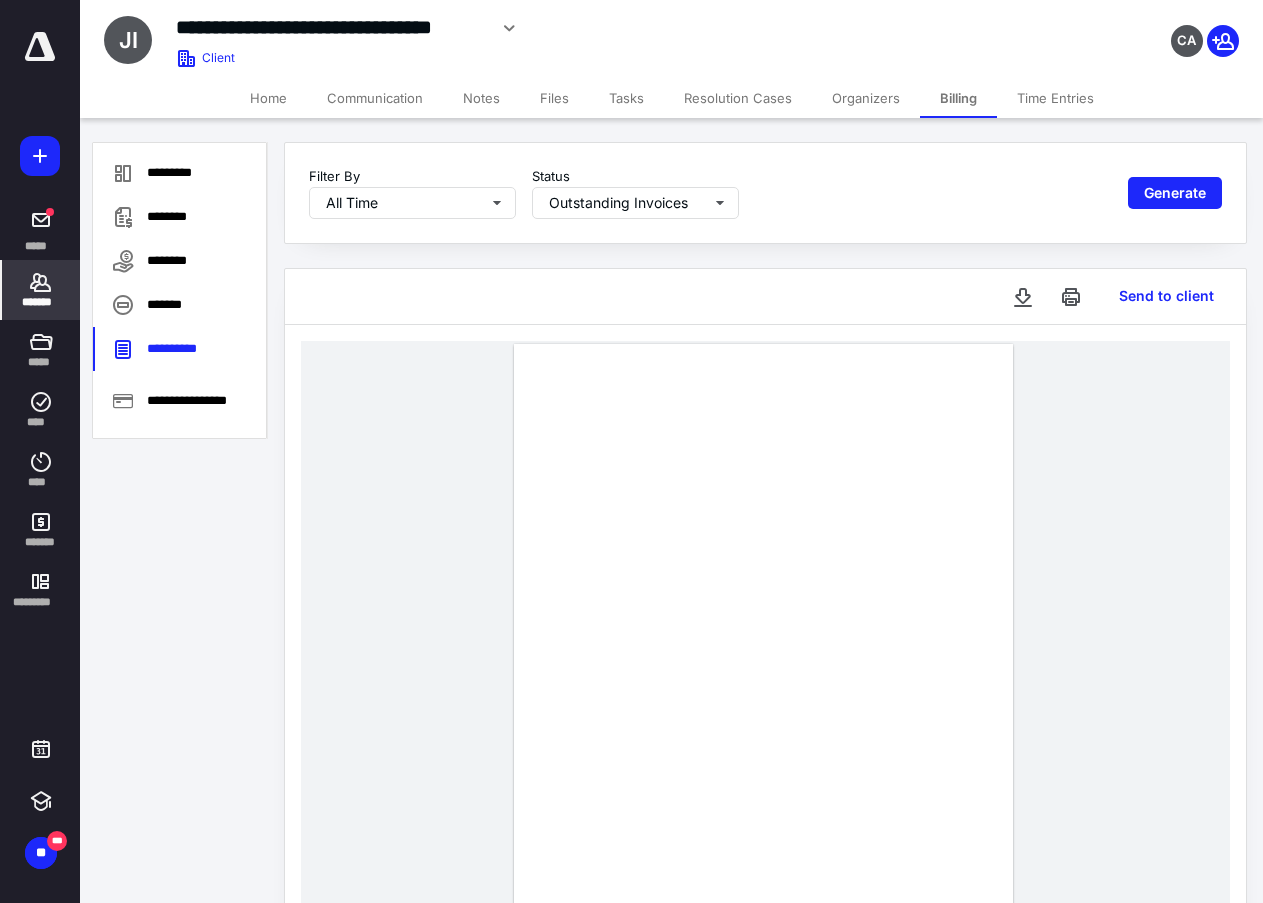 click on "*******" at bounding box center [41, 302] 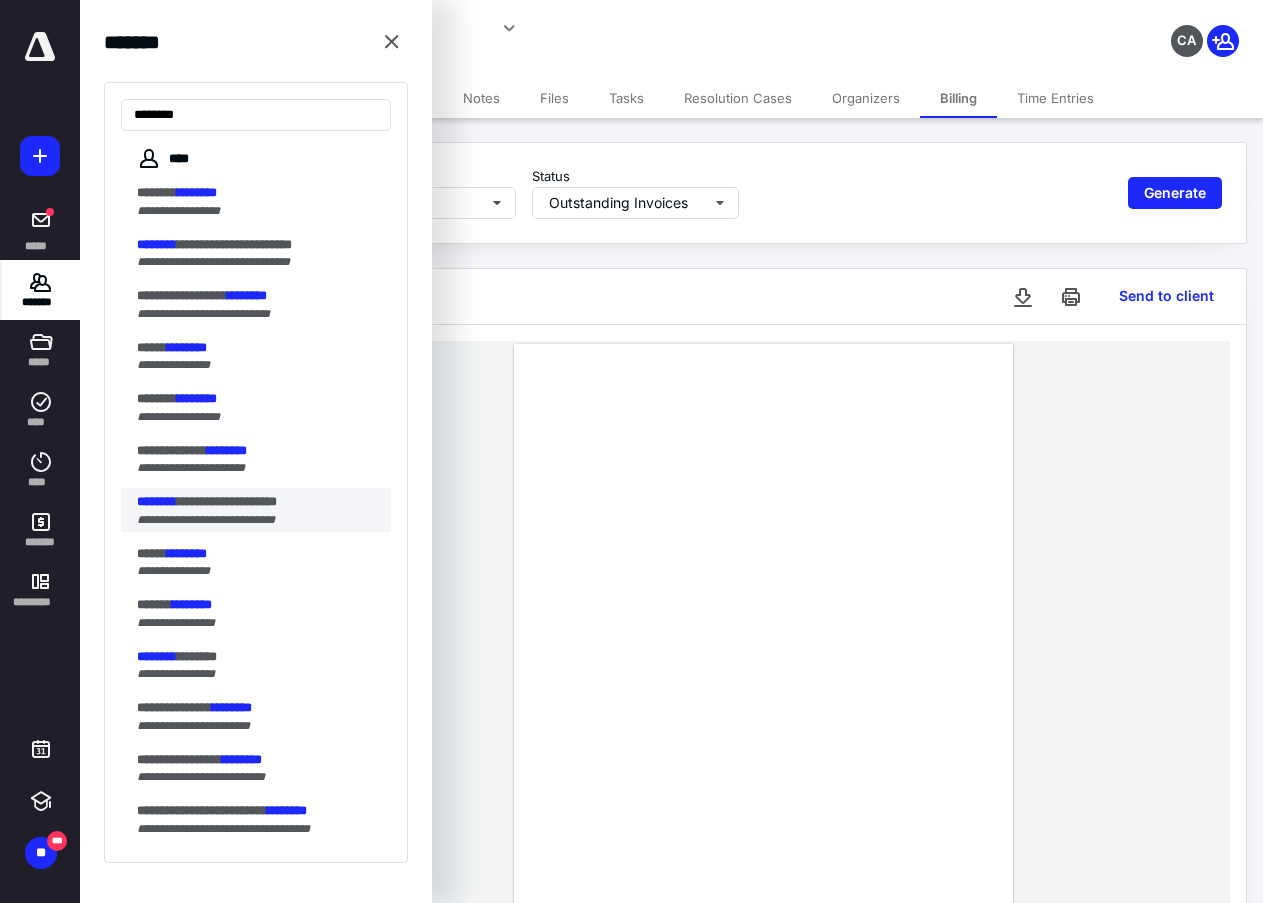 type on "********" 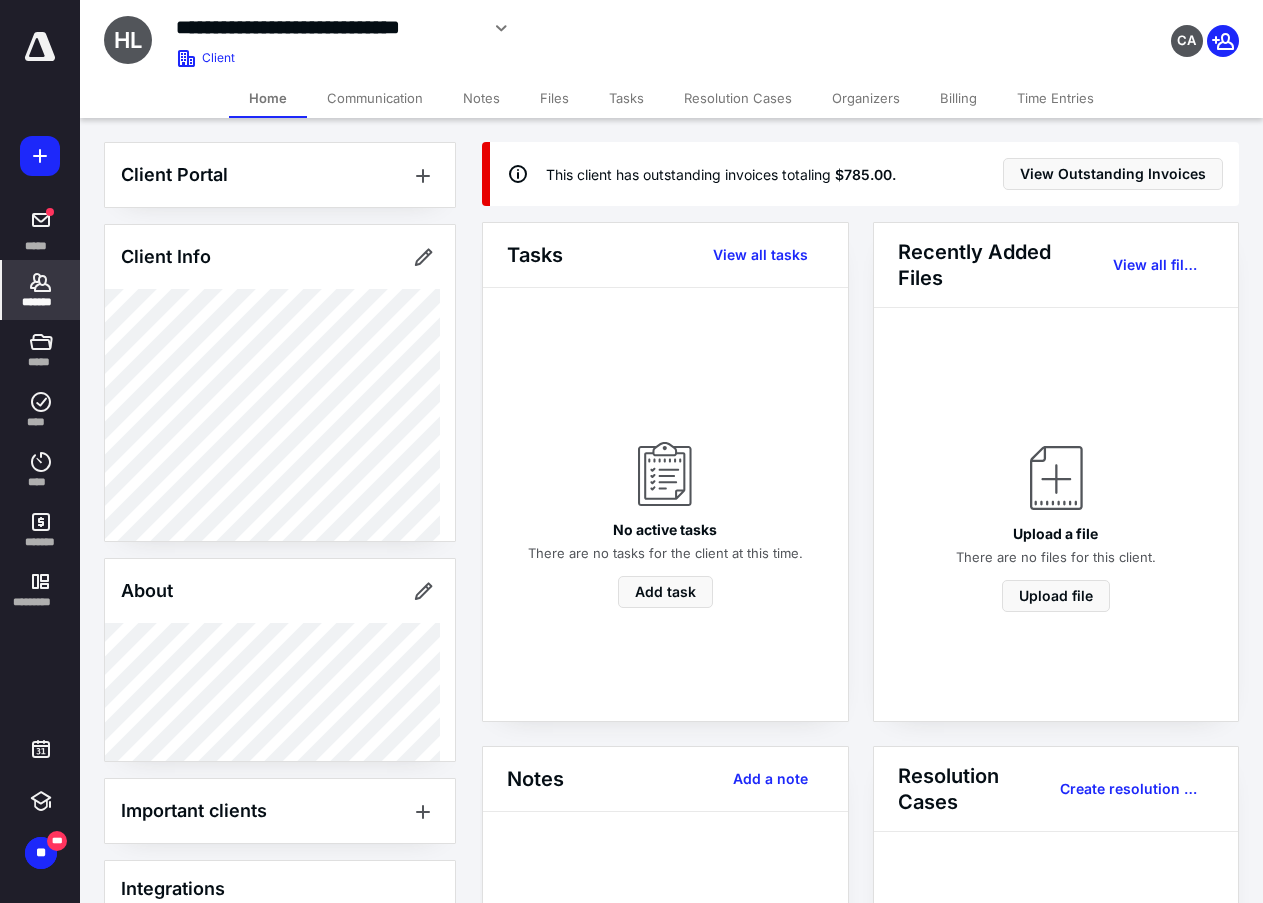 click on "Billing" at bounding box center (958, 98) 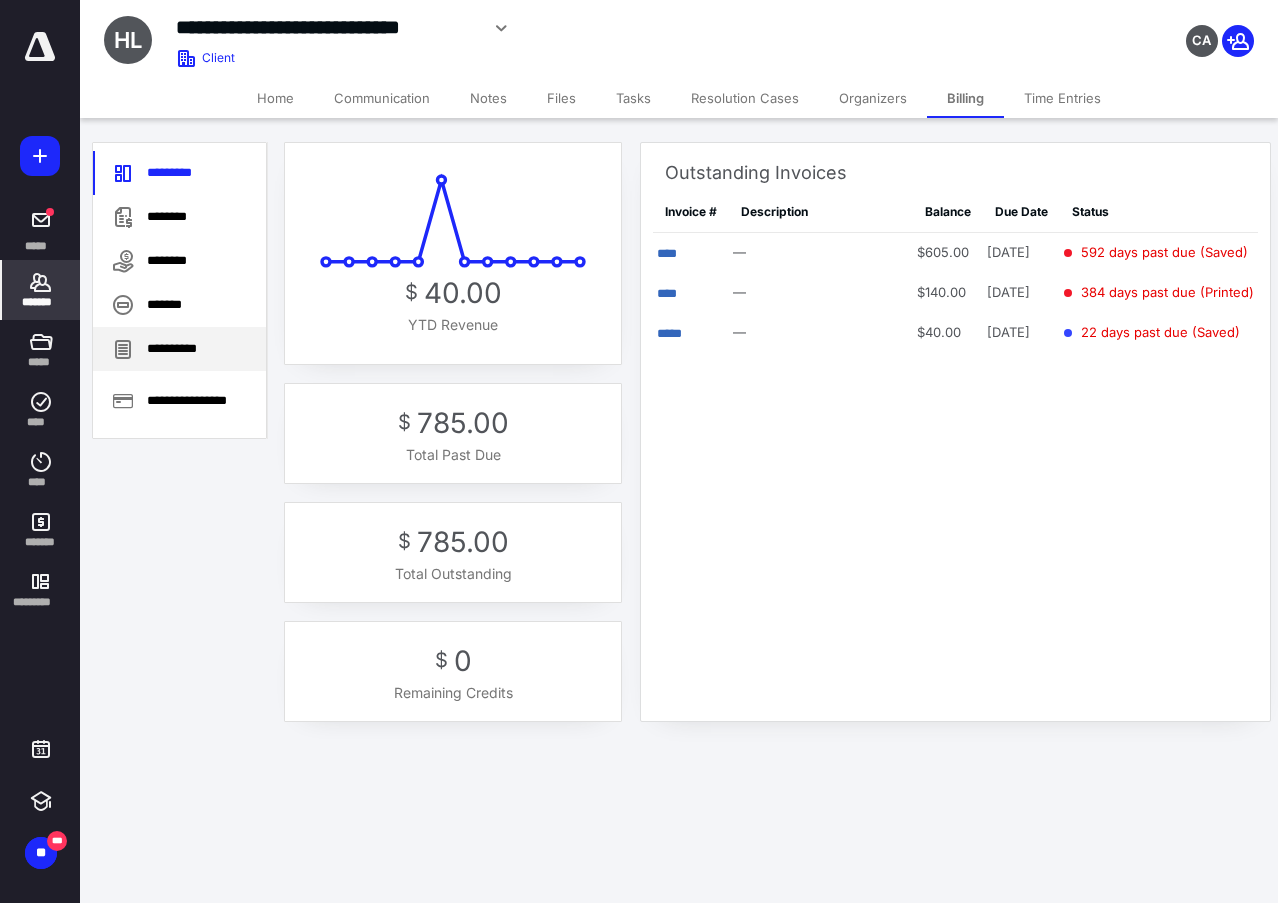 click on "**********" at bounding box center [179, 349] 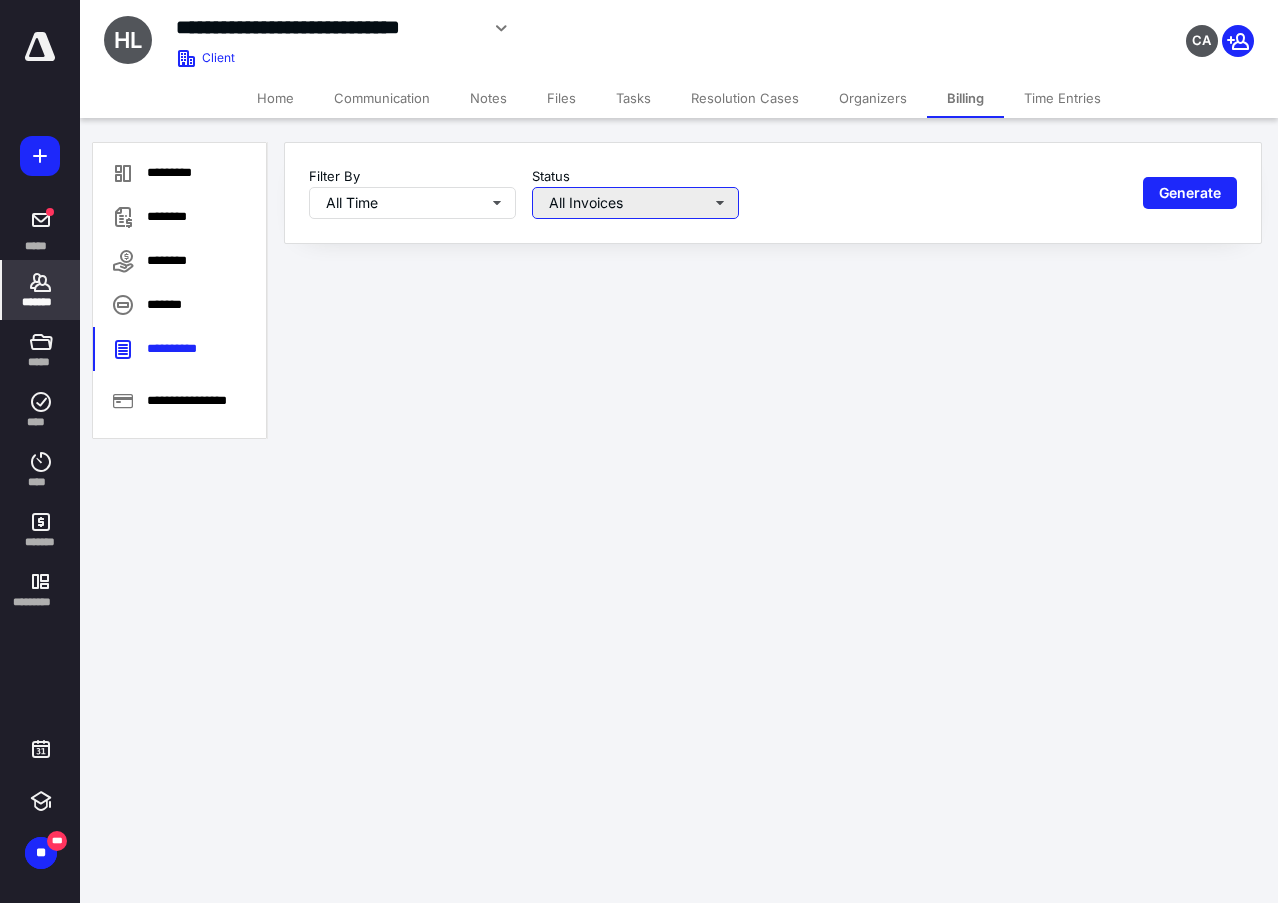 click on "All Invoices" at bounding box center [635, 203] 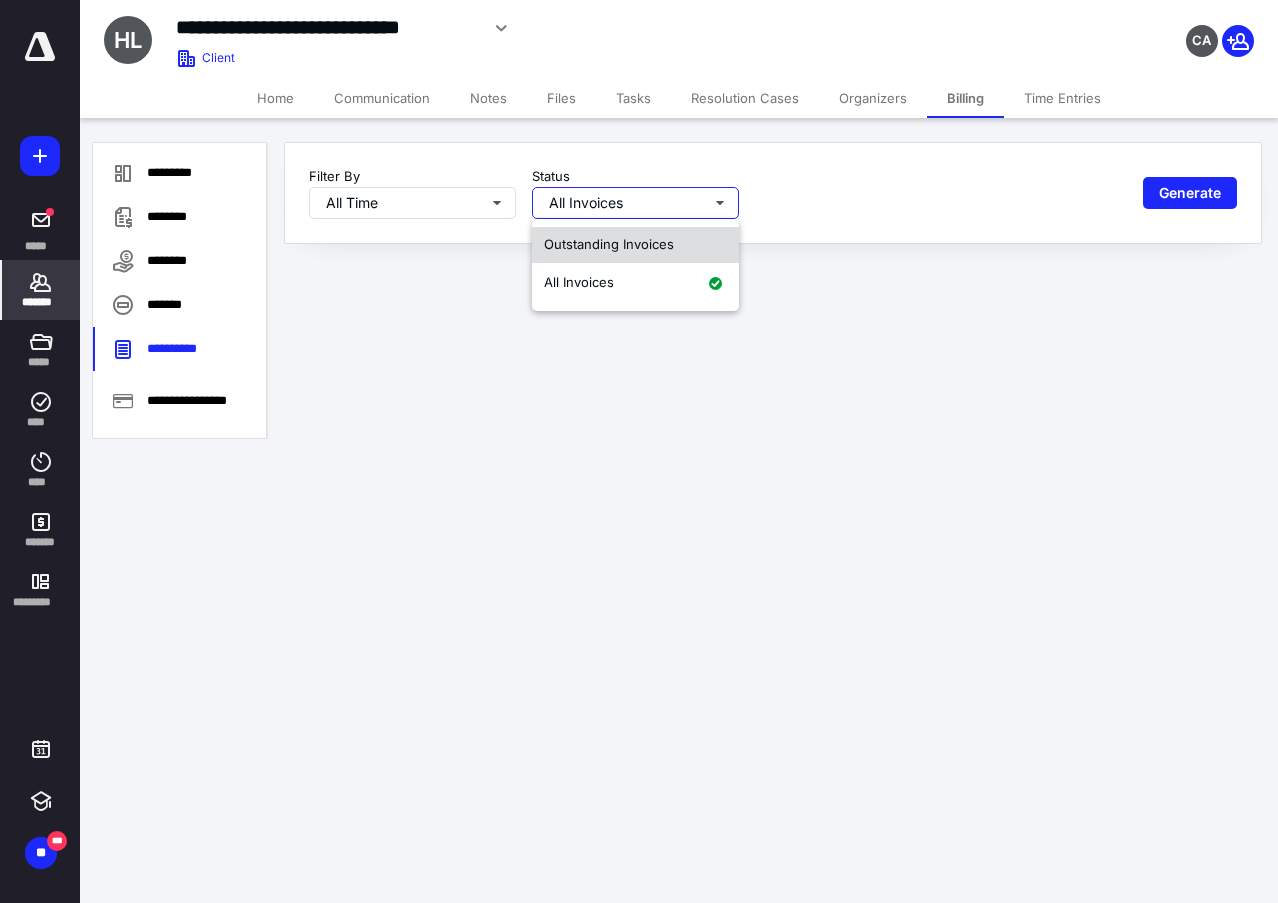 click on "Outstanding Invoices" at bounding box center [609, 244] 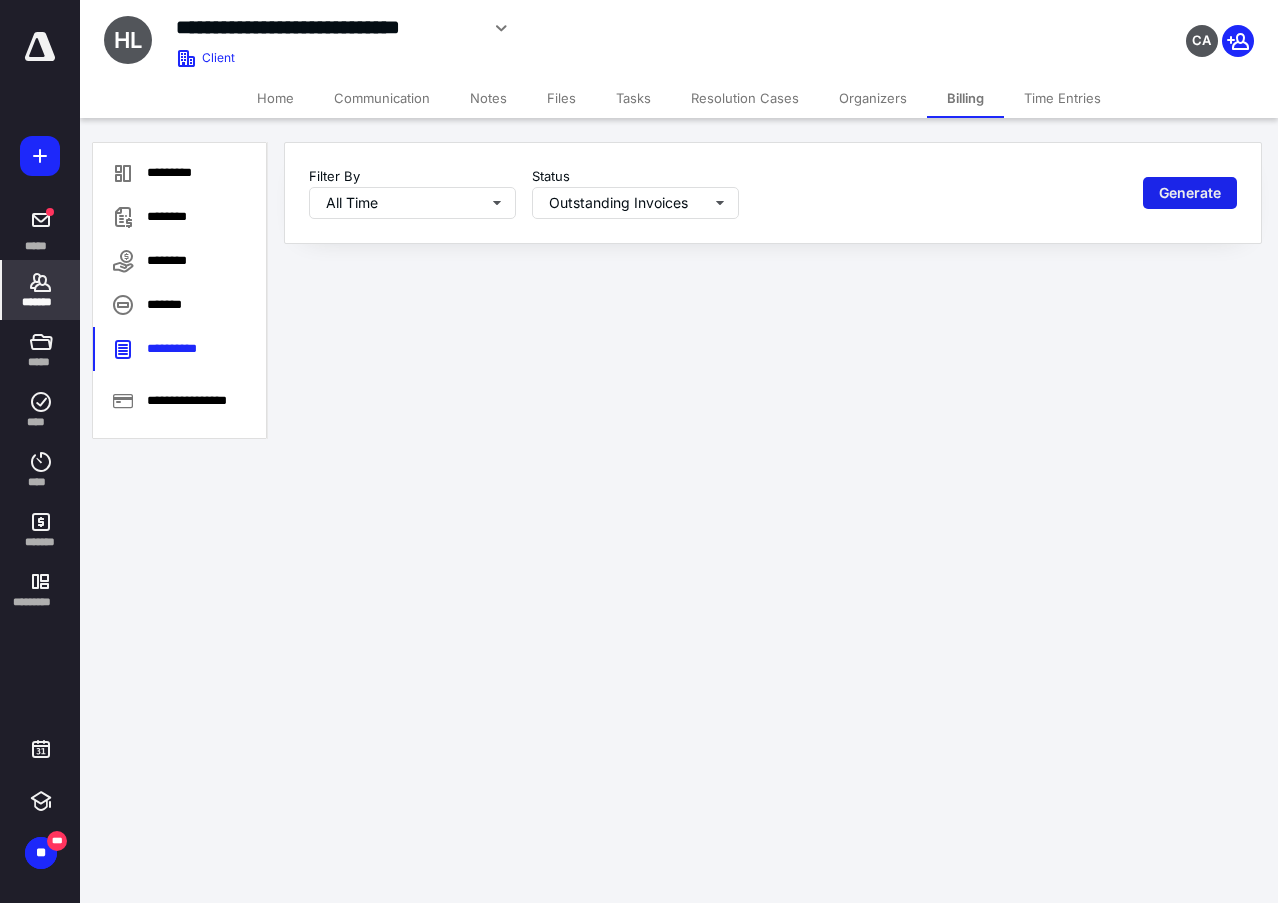 click on "Generate" at bounding box center (1190, 193) 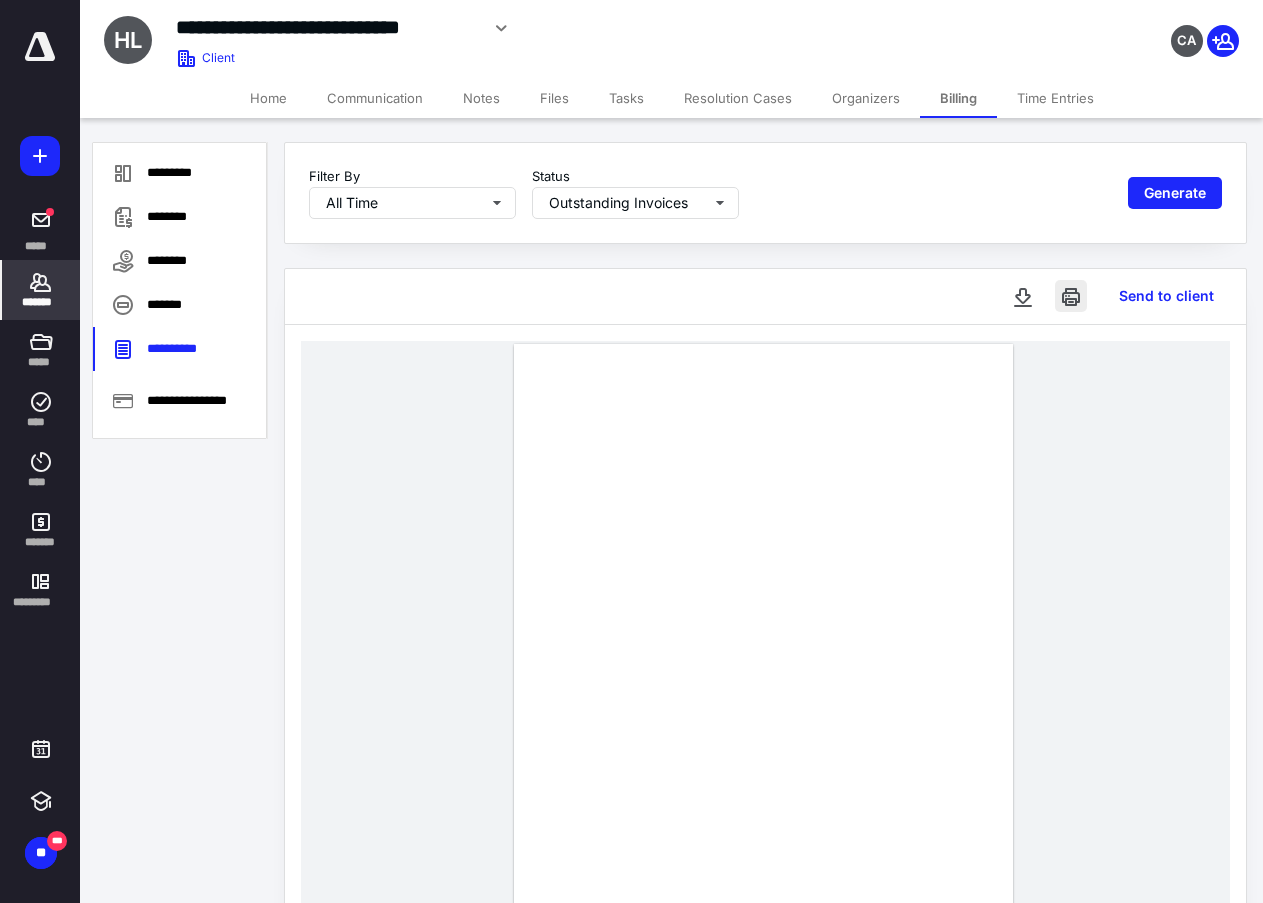 click at bounding box center [1071, 296] 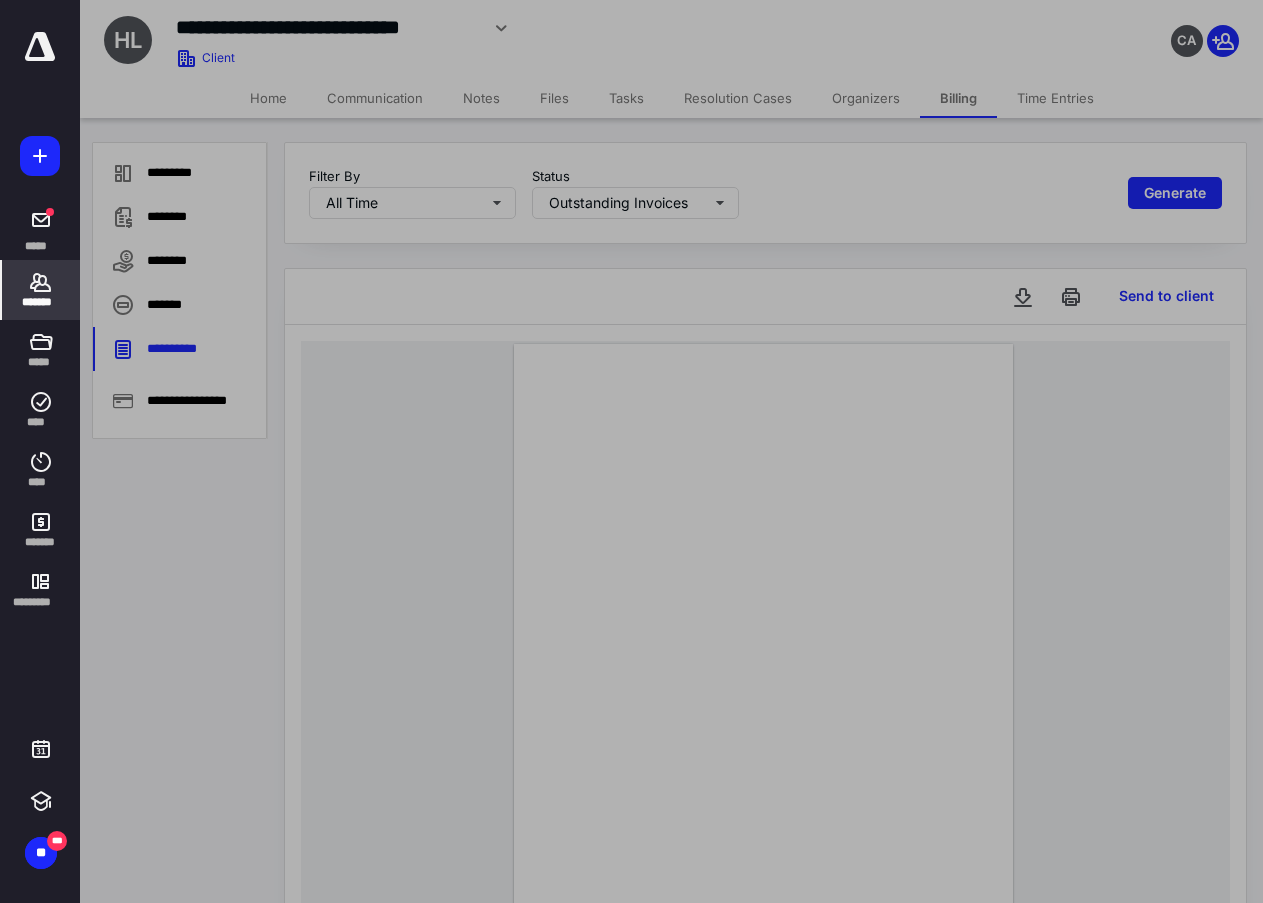 scroll, scrollTop: 0, scrollLeft: 0, axis: both 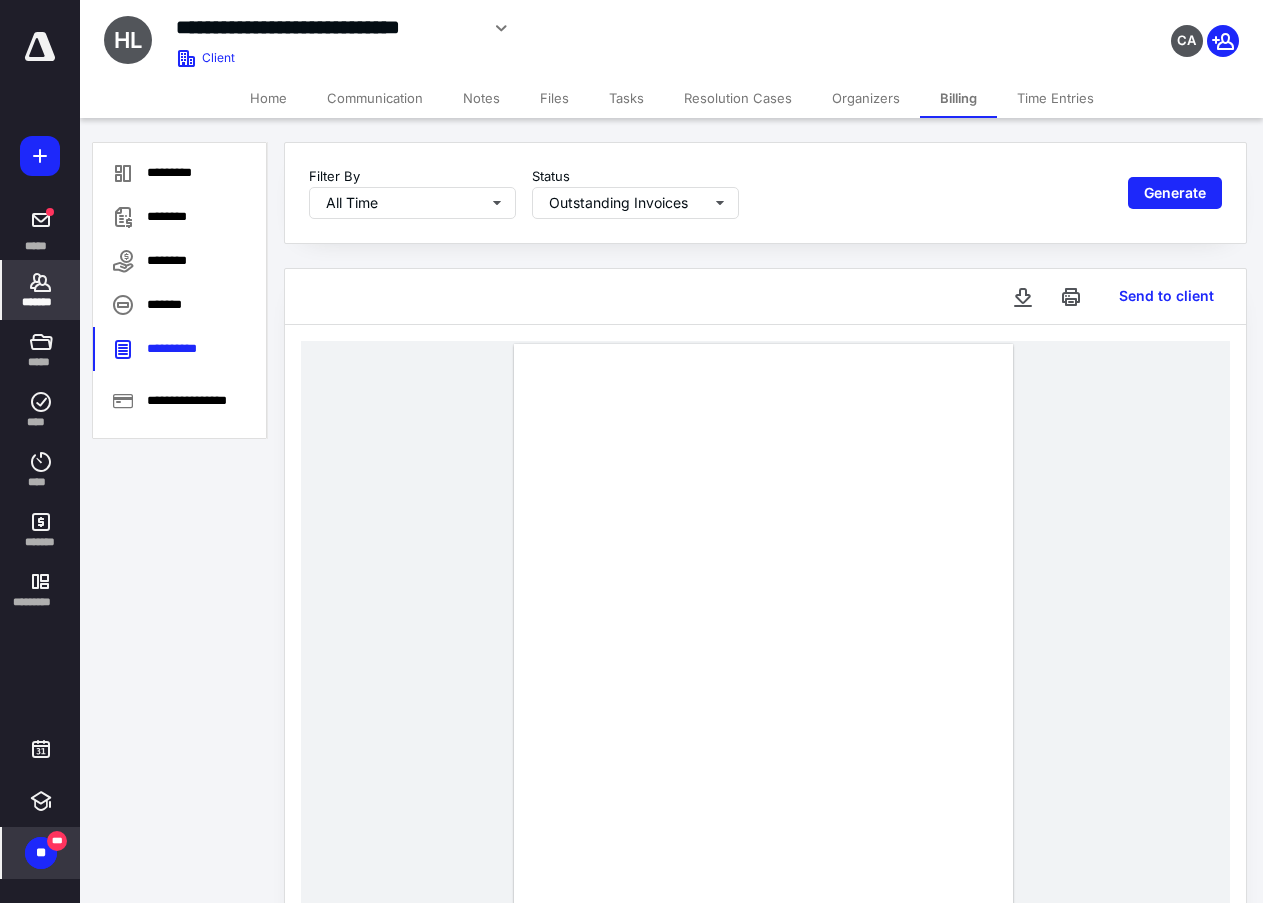 click on "**" at bounding box center (41, 853) 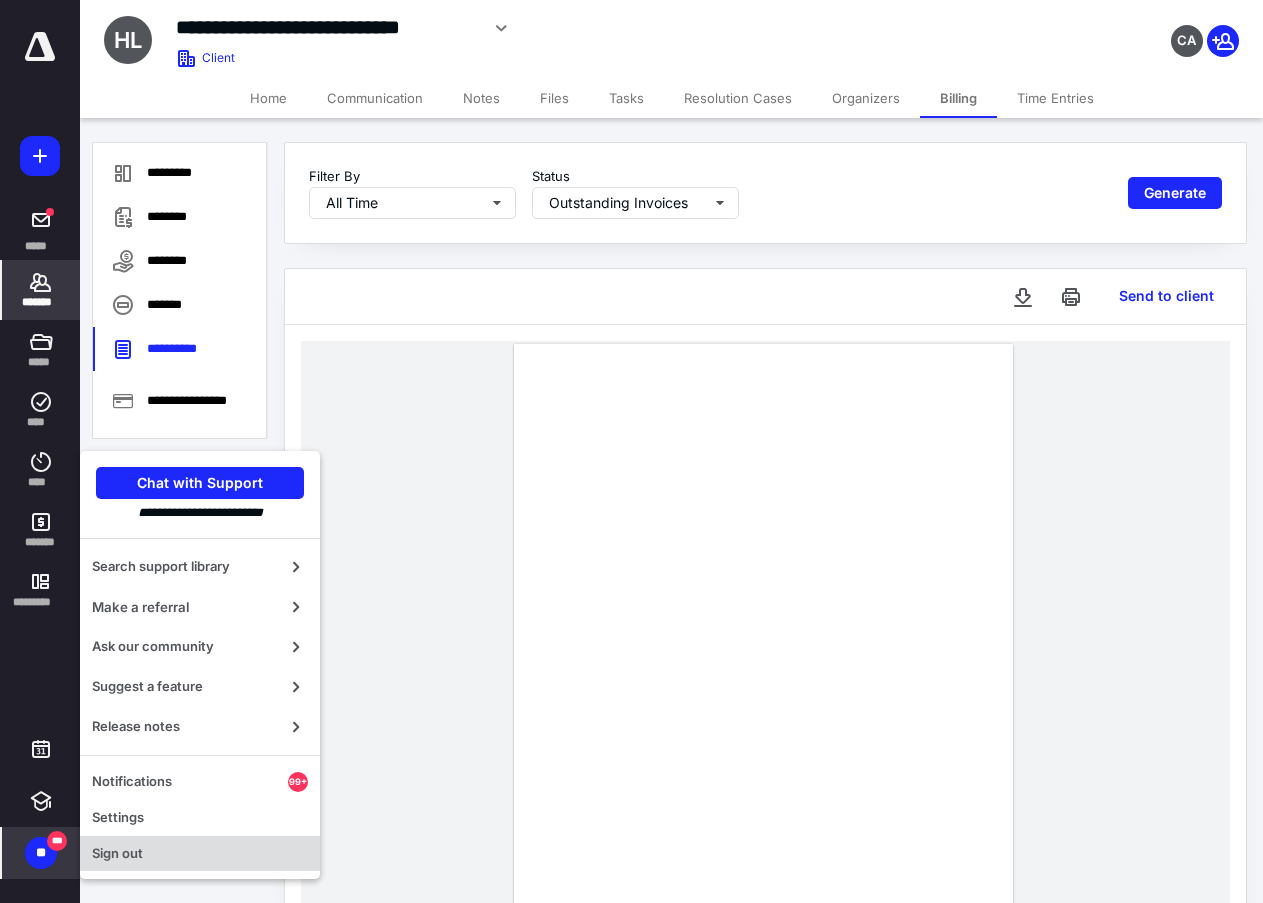 click on "Sign out" at bounding box center (200, 854) 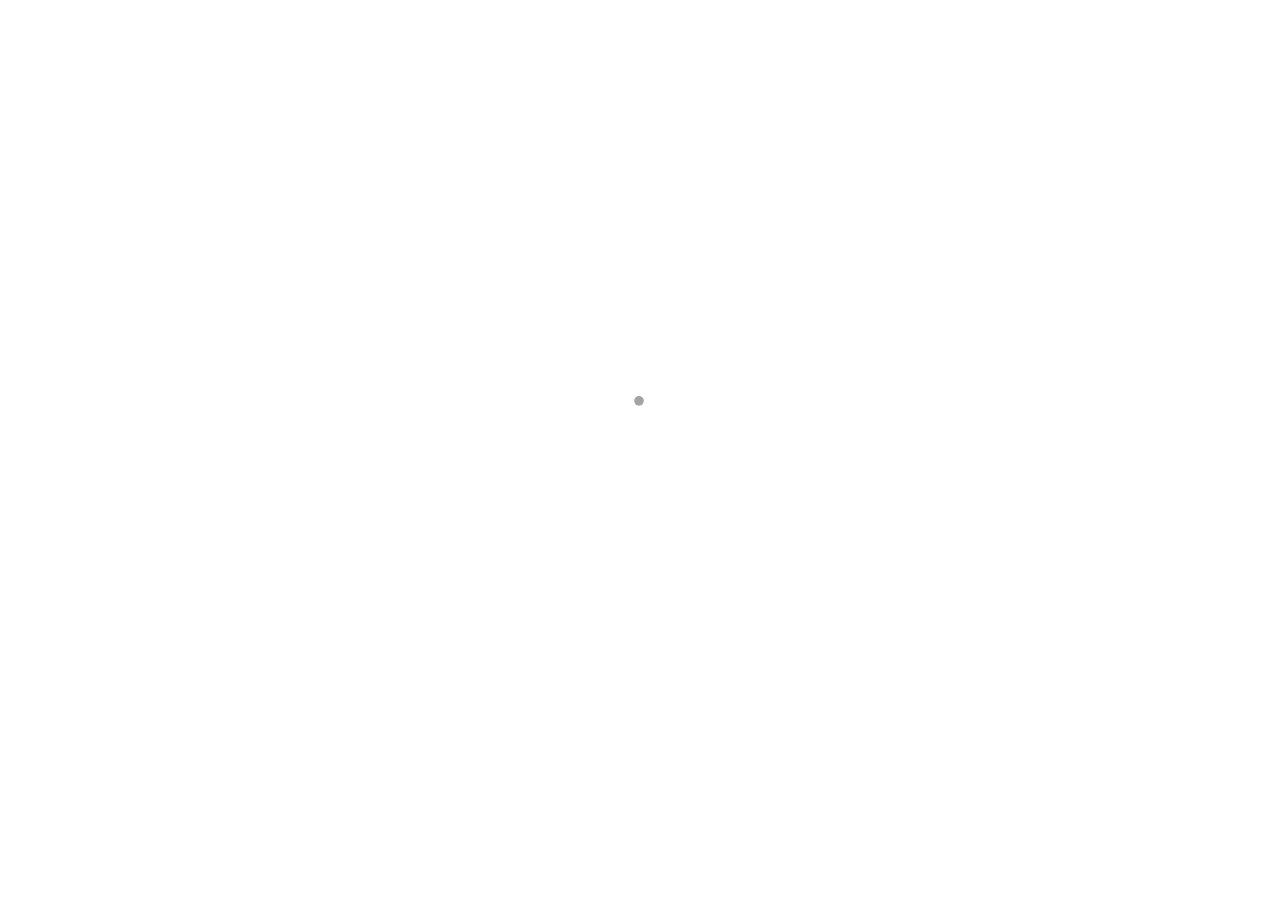 scroll, scrollTop: 0, scrollLeft: 0, axis: both 